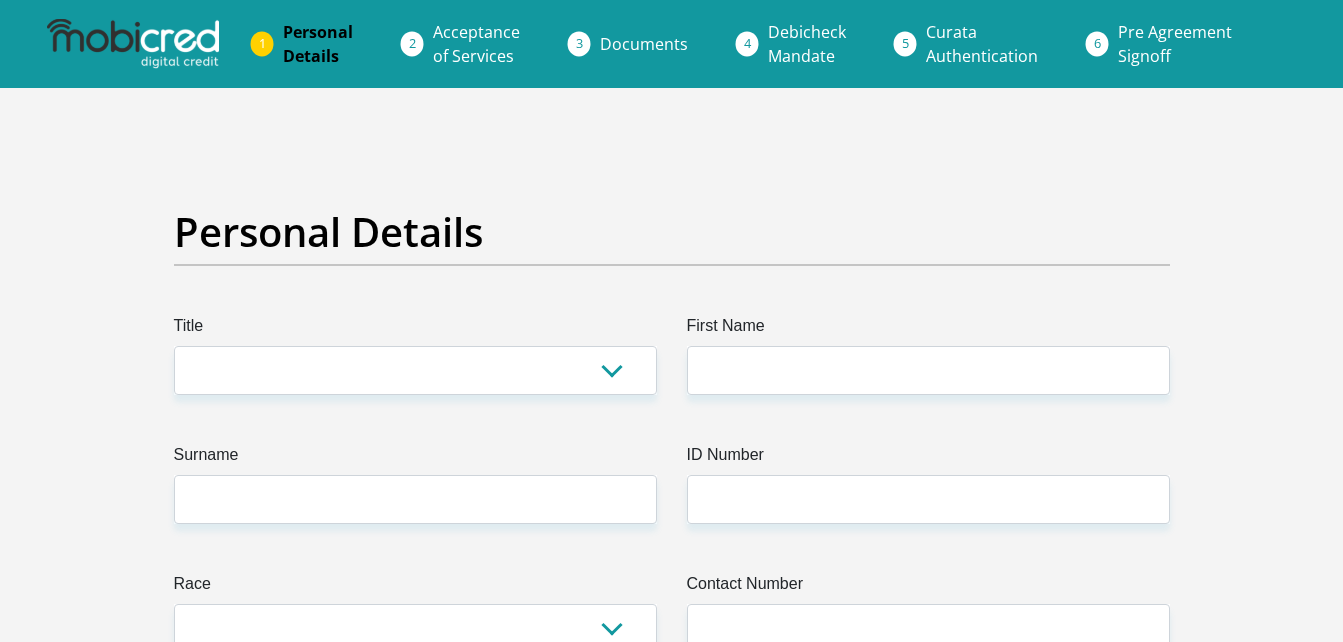 scroll, scrollTop: 0, scrollLeft: 0, axis: both 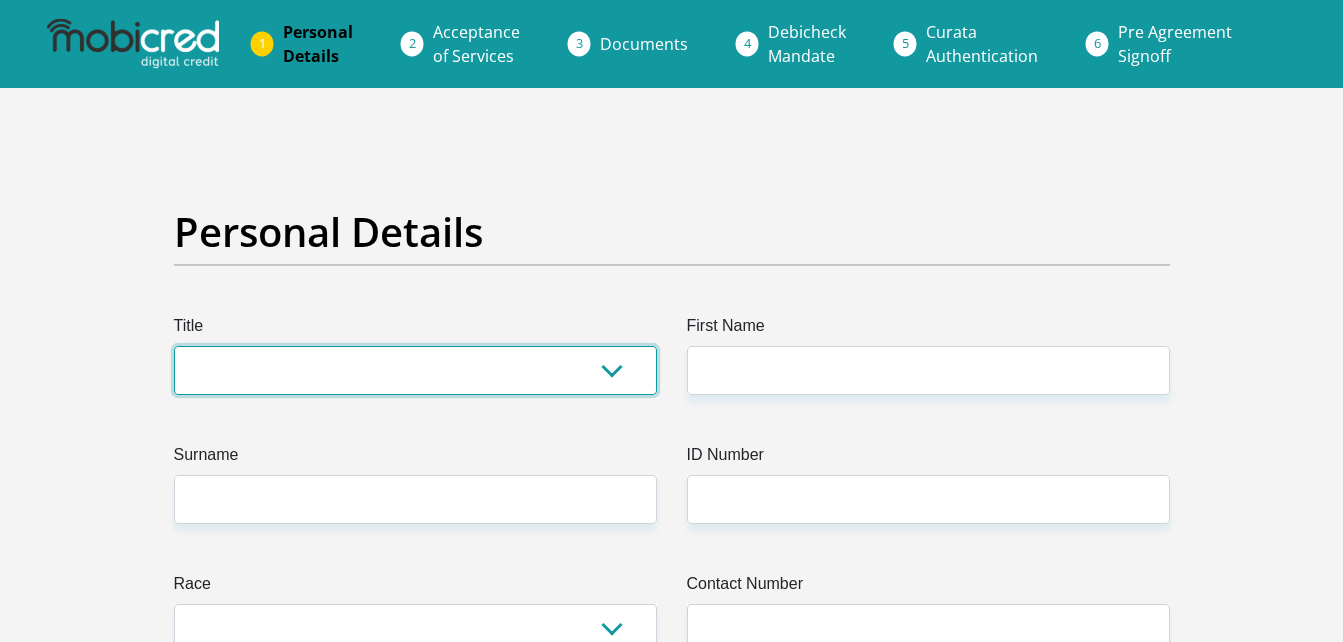 click on "Mr
Ms
Mrs
Dr
Other" at bounding box center (415, 370) 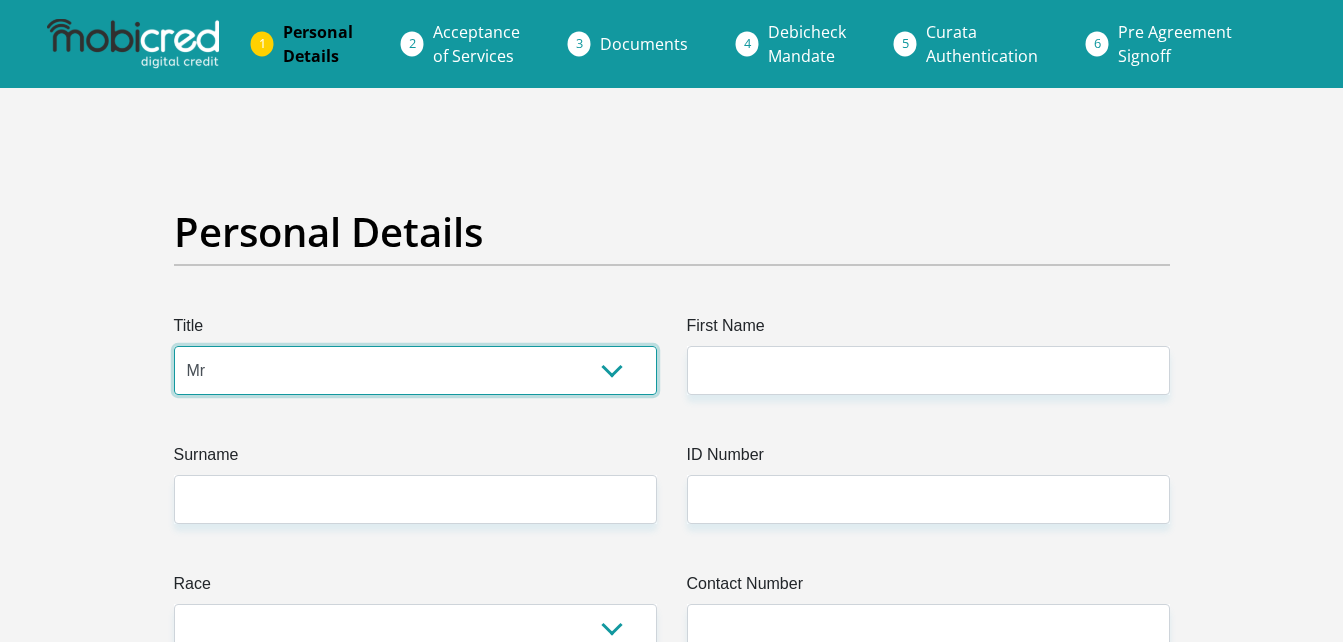 click on "Mr
Ms
Mrs
Dr
Other" at bounding box center [415, 370] 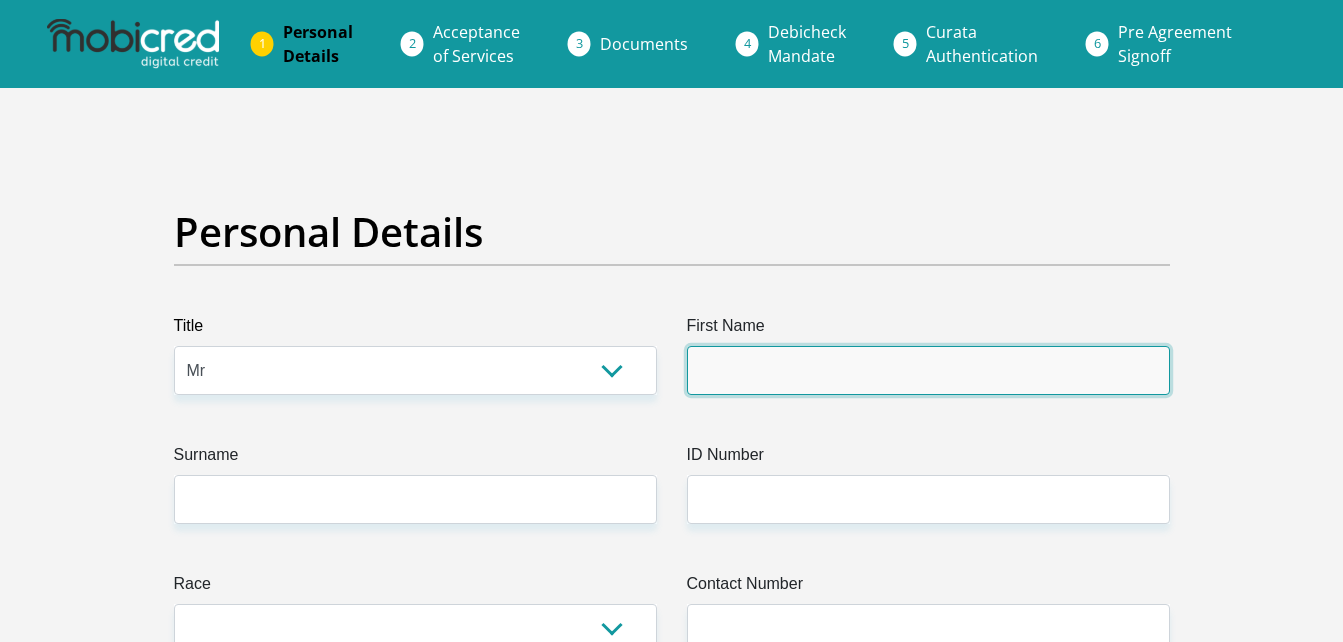 click on "First Name" at bounding box center (928, 370) 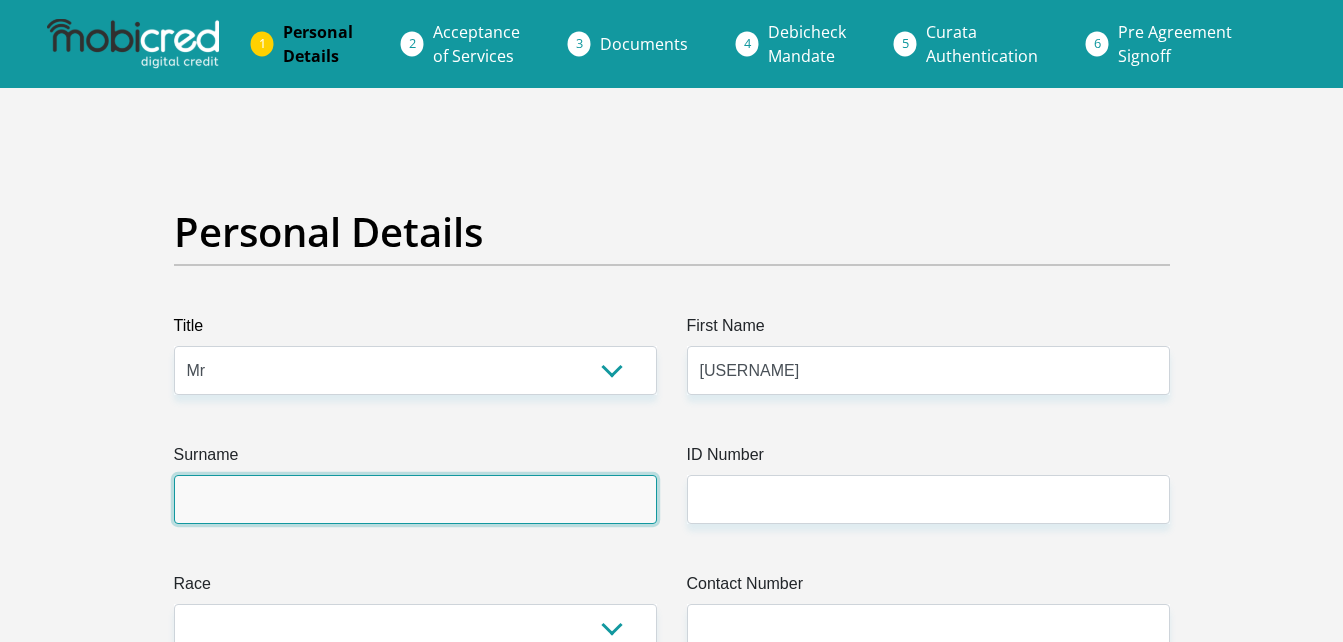 type on "[USERNAME]" 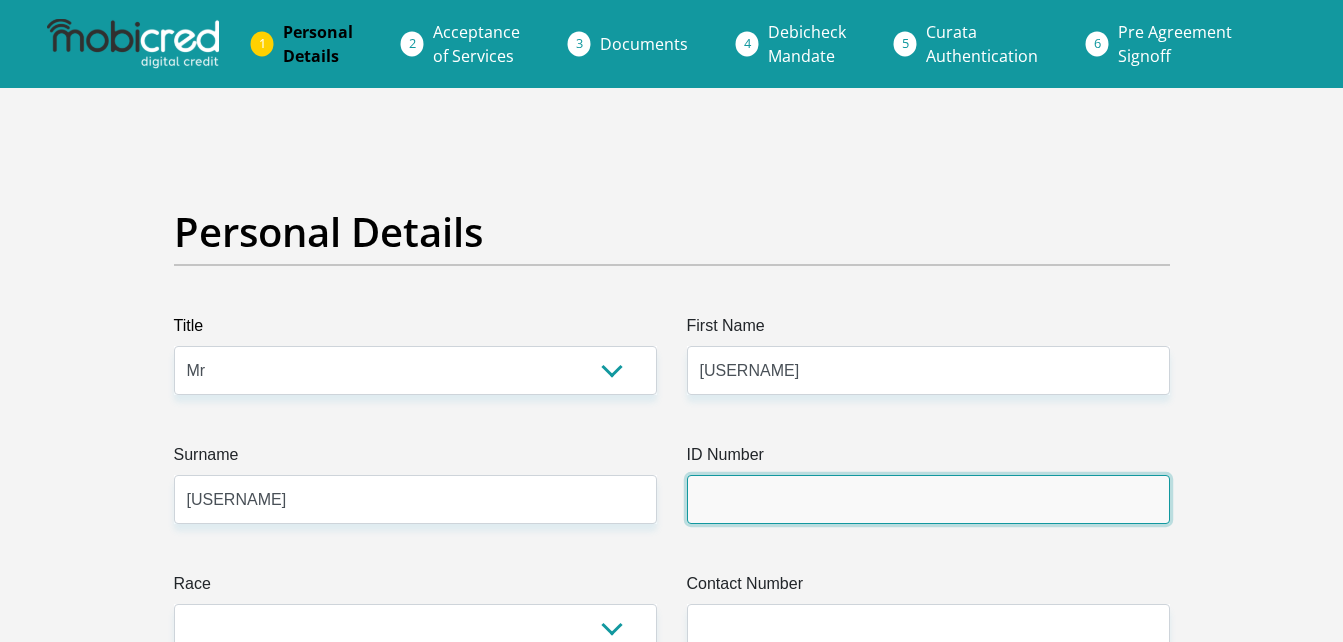 type on "[ID_NUMBER]" 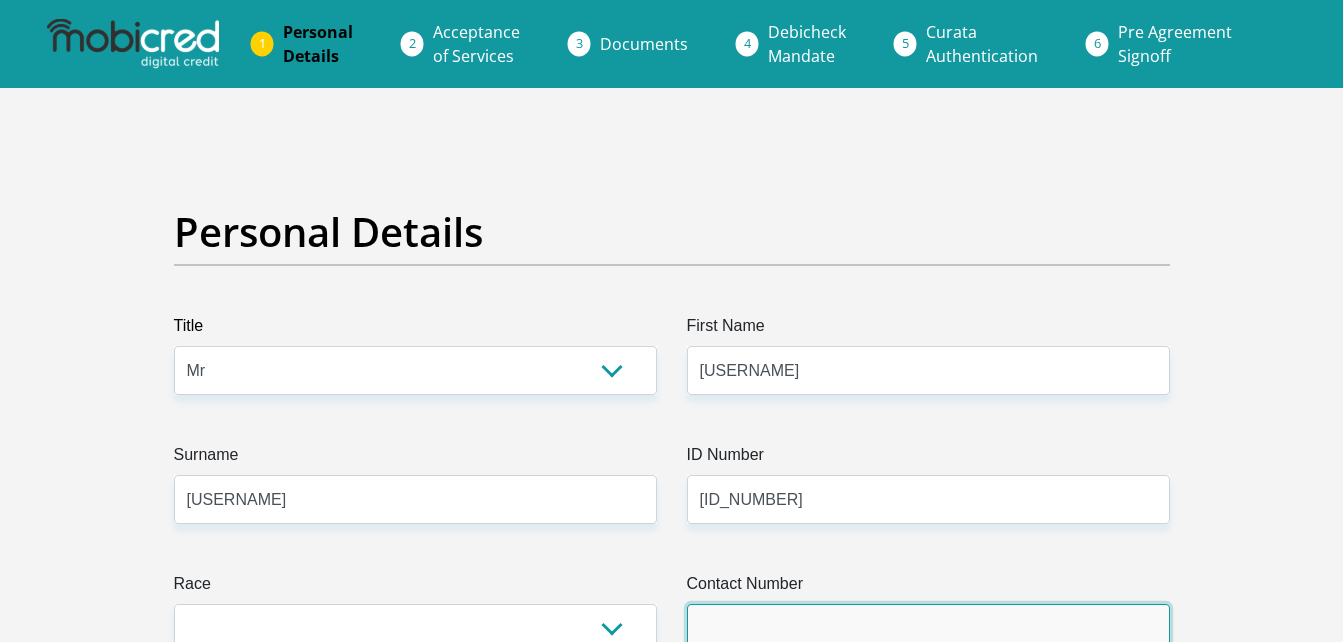 type on "[PHONE]" 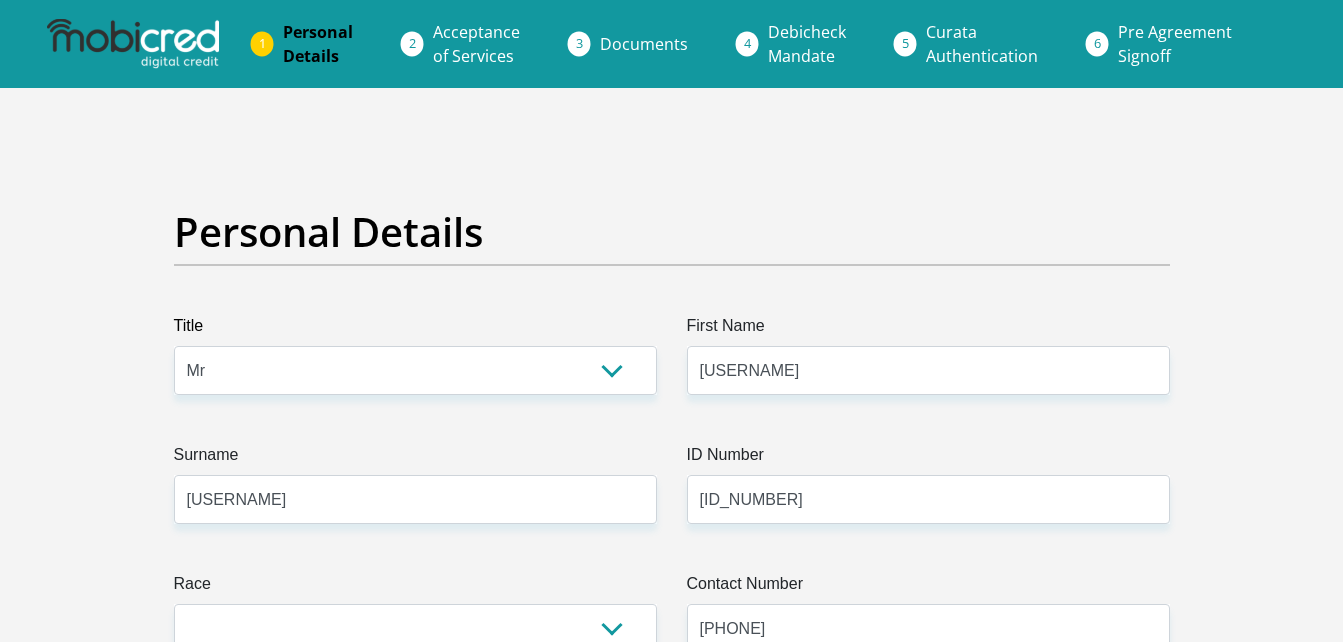 select on "ZAF" 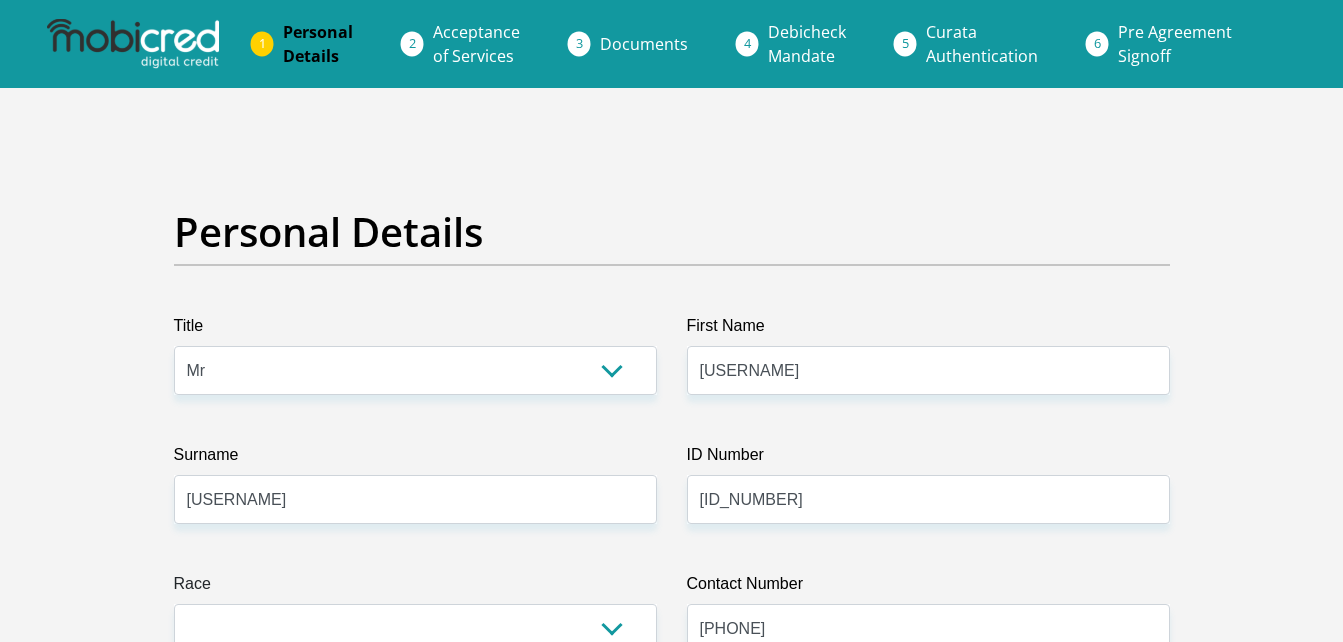 click on "Personal Details
Title
Mr
Ms
Mrs
Dr
Other
First Name
[FIRST]
Surname
[LAST]
ID Number
[ID_NUMBER]
Please input valid ID number
Race
Black
Coloured
Indian
White
Other
Contact Number
[PHONE]
Please input valid contact number" at bounding box center (671, 3573) 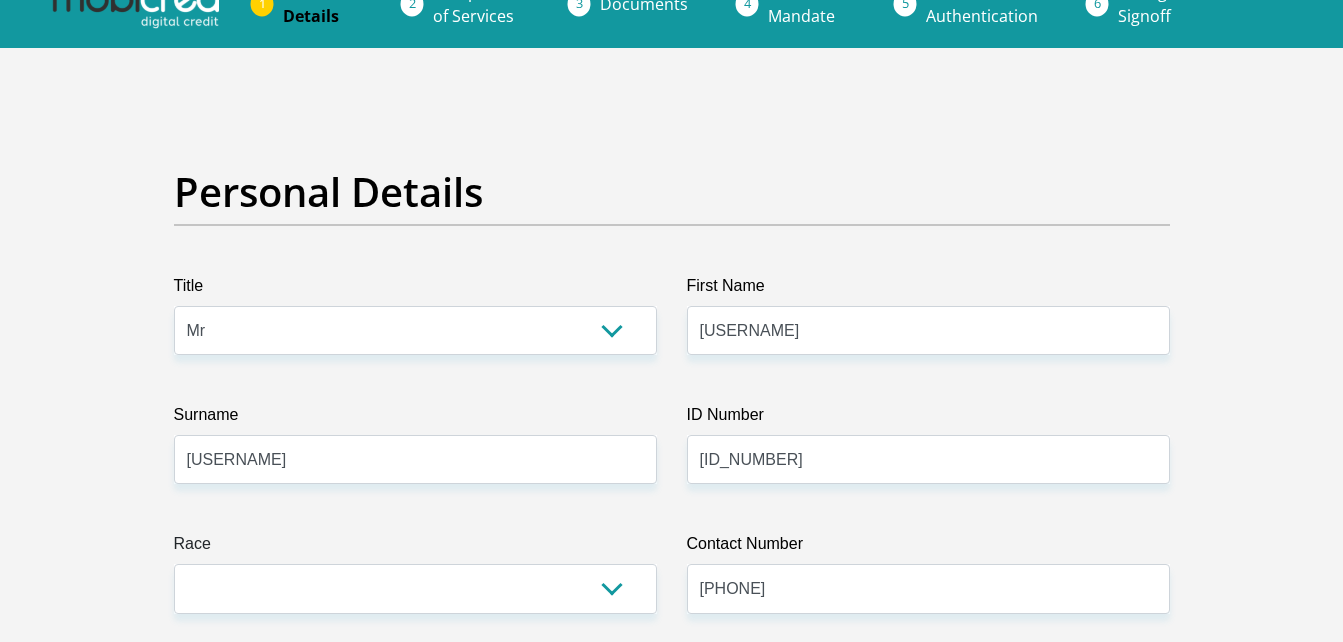 scroll, scrollTop: 360, scrollLeft: 0, axis: vertical 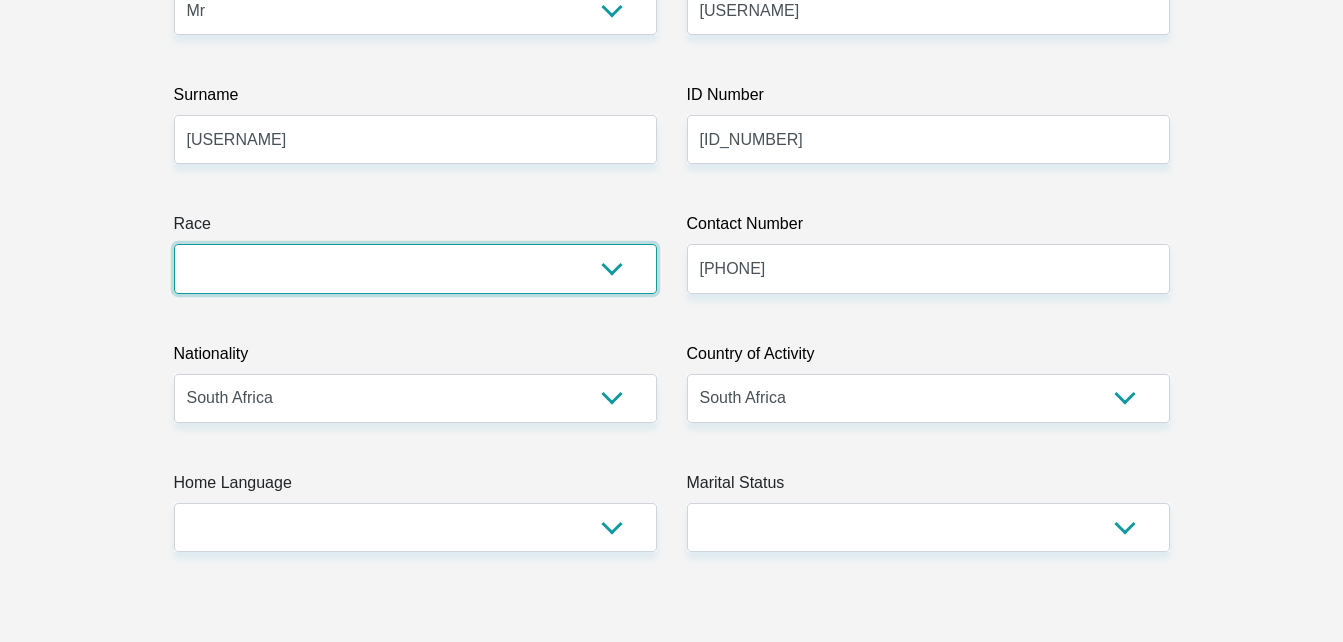 click on "Black
Coloured
Indian
White
Other" at bounding box center (415, 268) 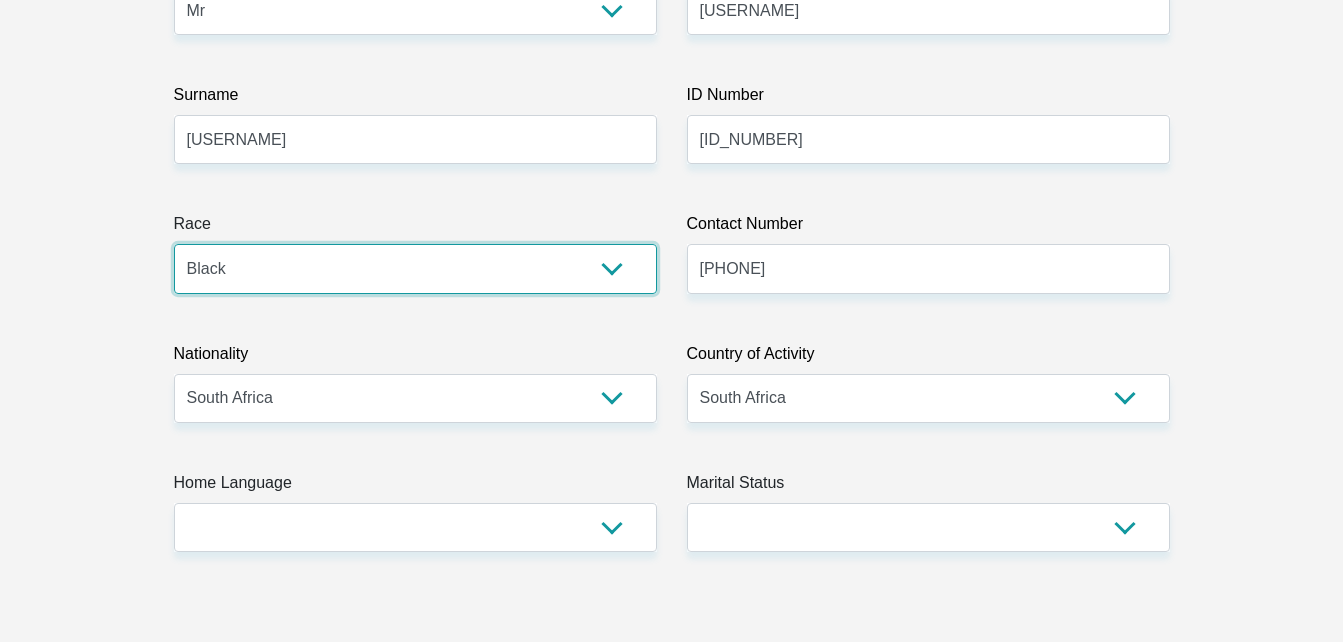 click on "Black
Coloured
Indian
White
Other" at bounding box center [415, 268] 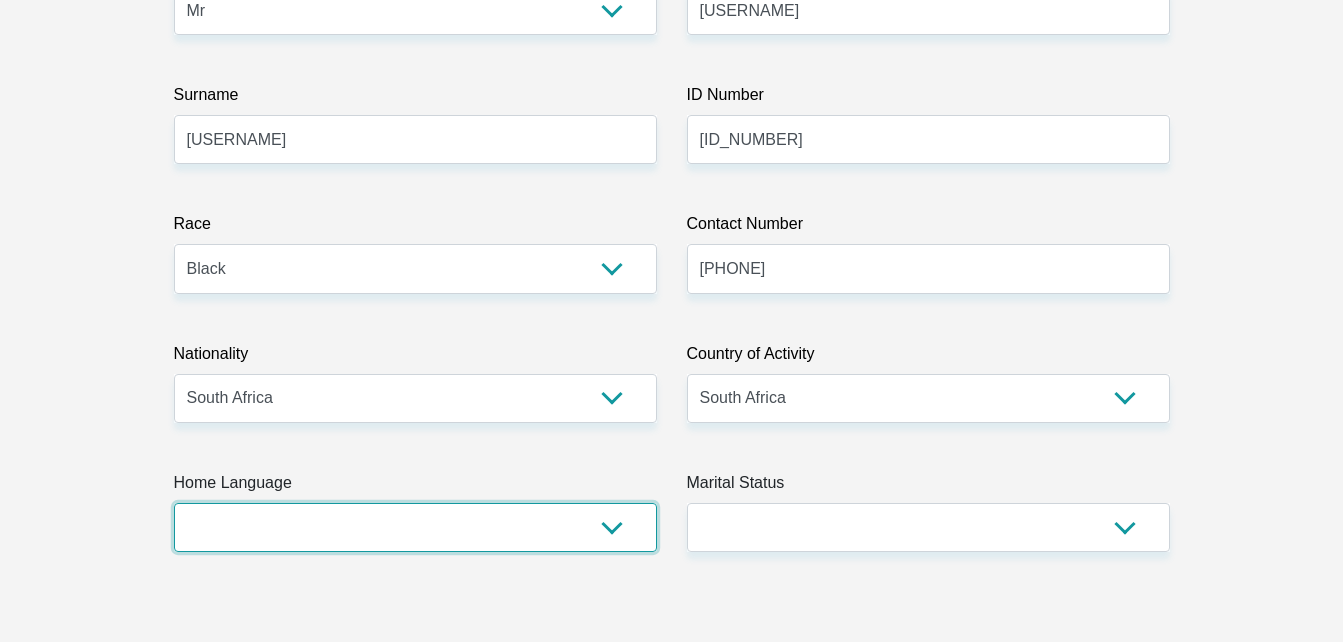 click on "Afrikaans
English
Sepedi
South Ndebele
Southern Sotho
Swati
Tsonga
Tswana
Venda
Xhosa
Zulu
Other" at bounding box center [415, 527] 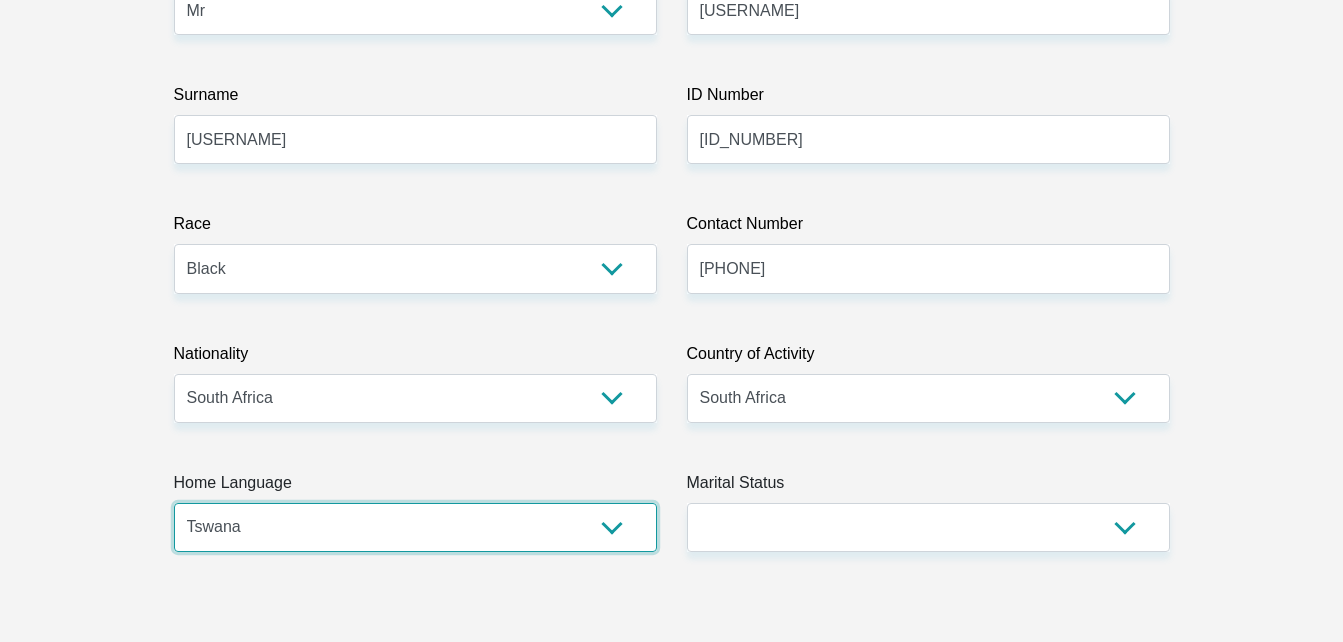 click on "Afrikaans
English
Sepedi
South Ndebele
Southern Sotho
Swati
Tsonga
Tswana
Venda
Xhosa
Zulu
Other" at bounding box center [415, 527] 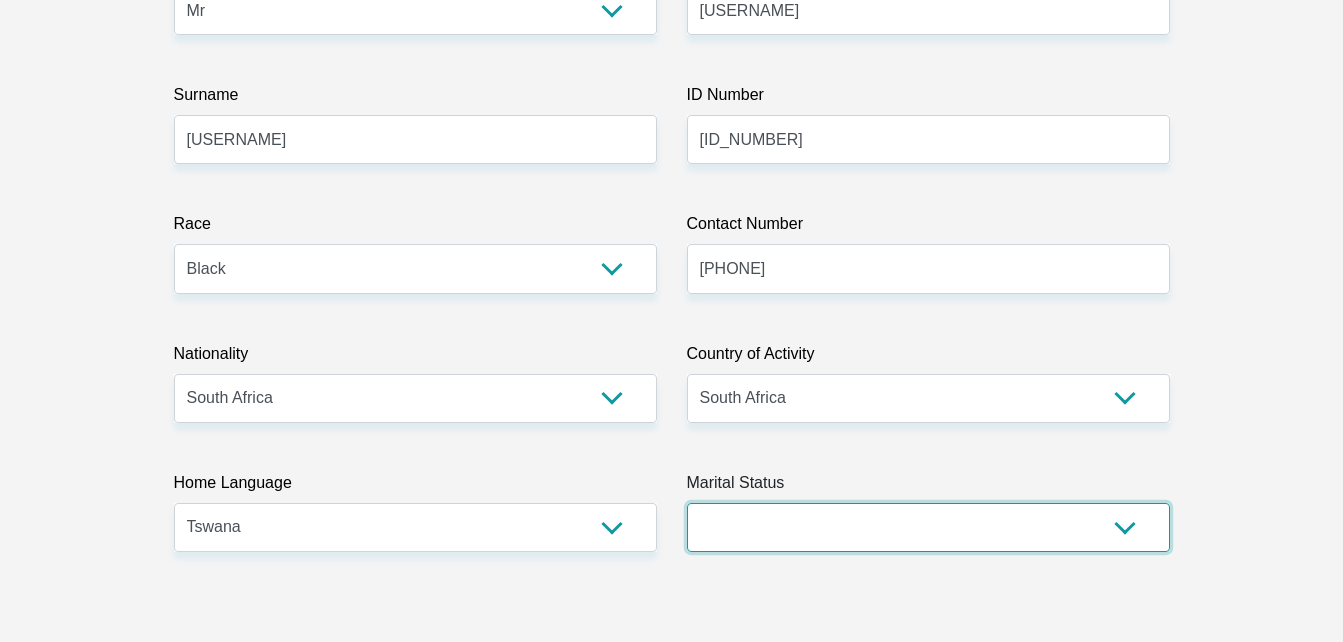 click on "Married ANC
Single
Divorced
Widowed
Married COP or Customary Law" at bounding box center [928, 527] 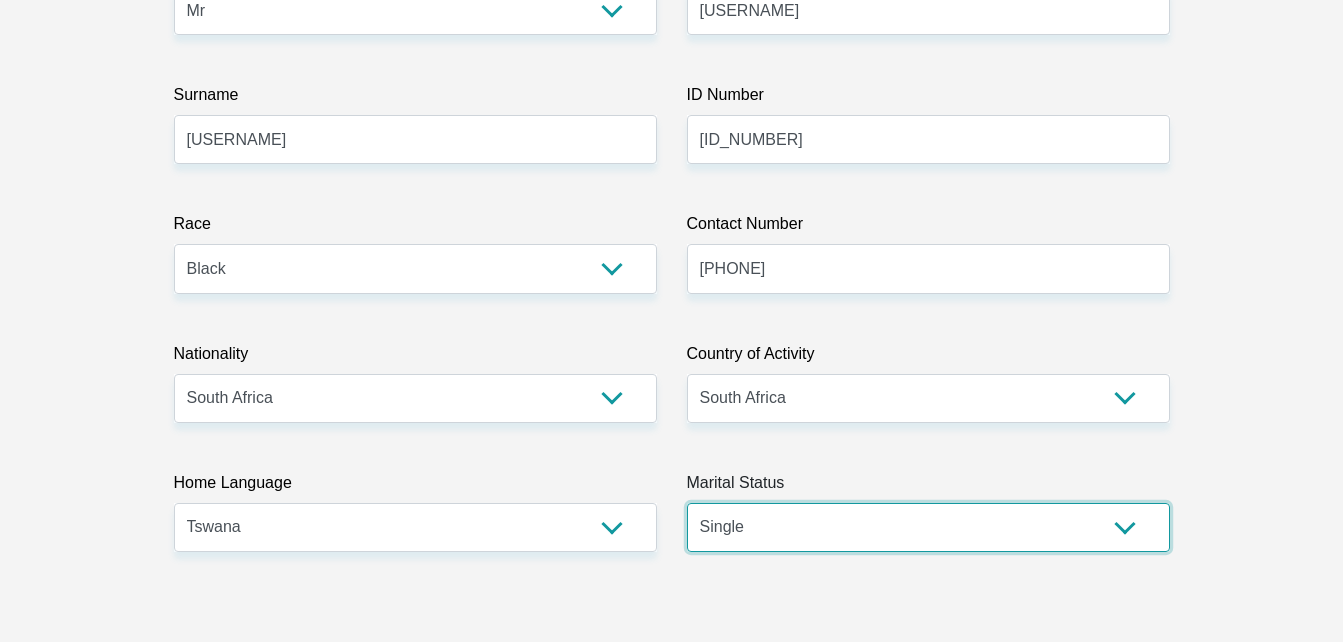 click on "Married ANC
Single
Divorced
Widowed
Married COP or Customary Law" at bounding box center [928, 527] 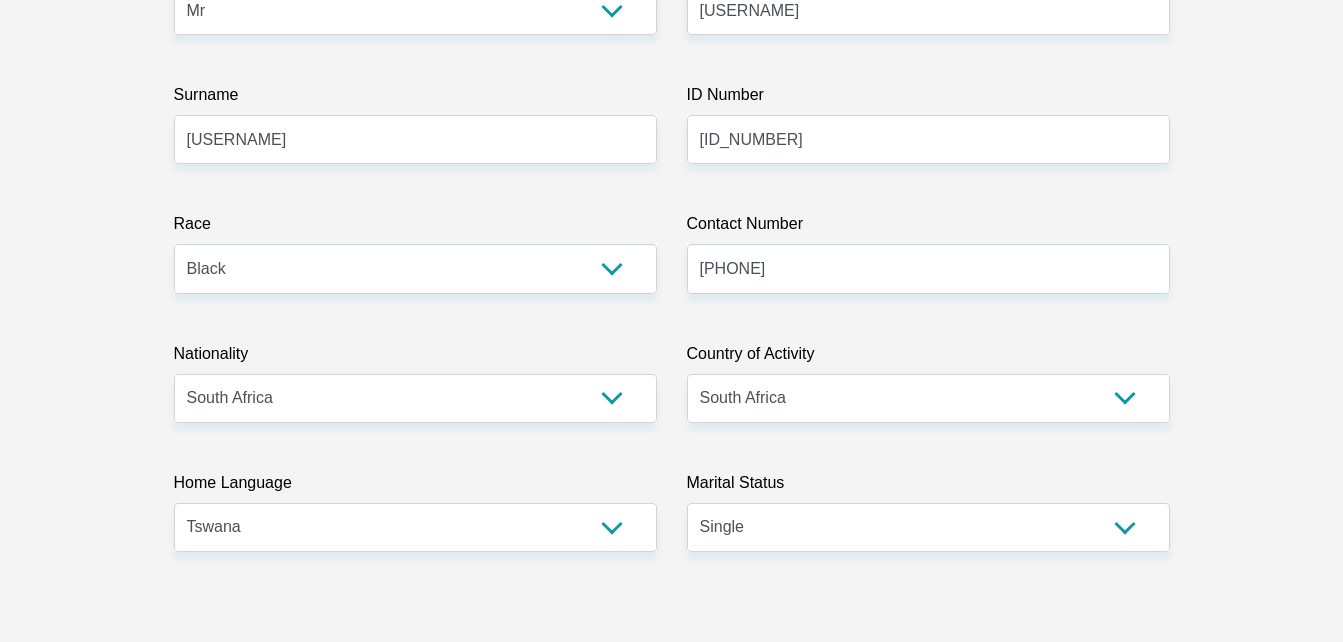 click on "Personal Details
Title
Mr
Ms
Mrs
Dr
Other
First Name
[FIRST]
Surname
[LAST]
ID Number
[ID_NUMBER]
Please input valid ID number
Race
Black
Coloured
Indian
White
Other
Contact Number
[PHONE]
Please input valid contact number" at bounding box center (671, 3213) 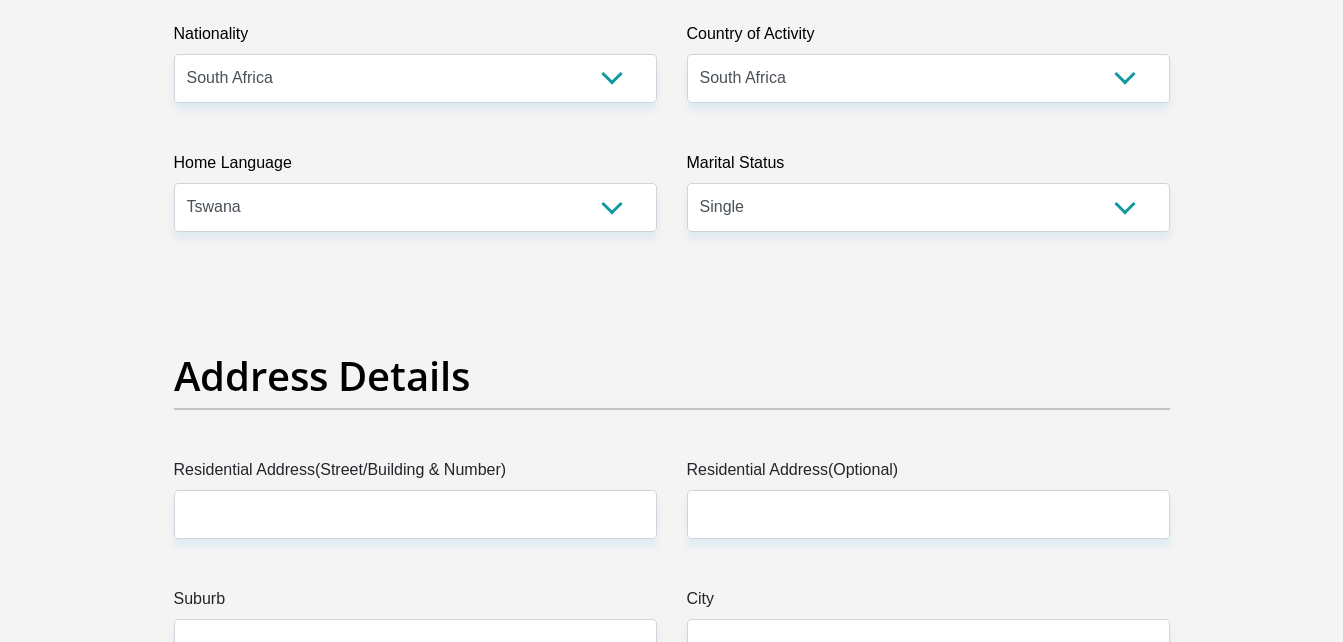 scroll, scrollTop: 880, scrollLeft: 0, axis: vertical 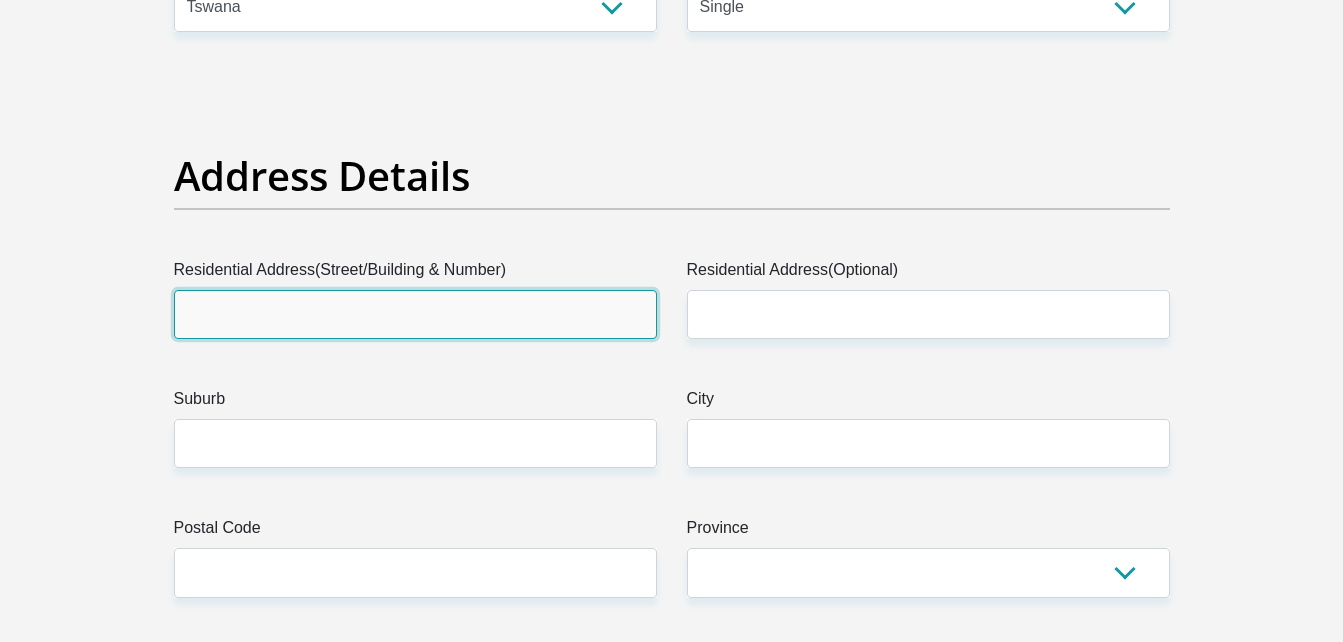 click on "Residential Address(Street/Building & Number)" at bounding box center (415, 314) 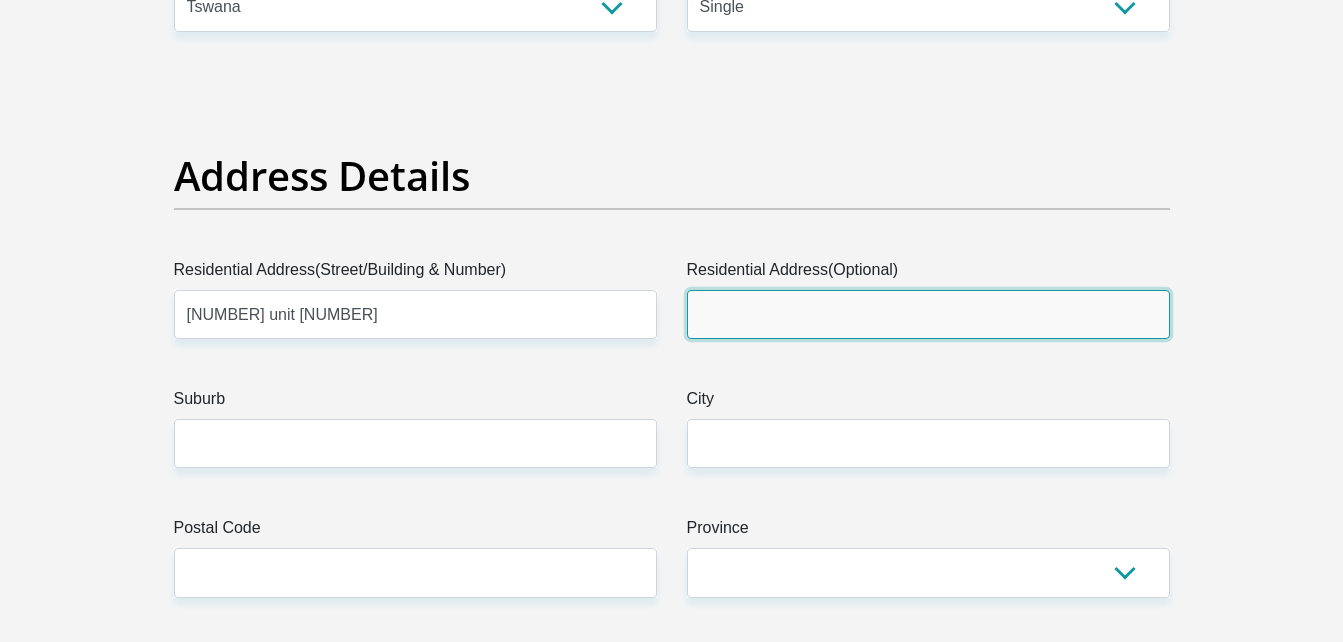 type on "[STREET]" 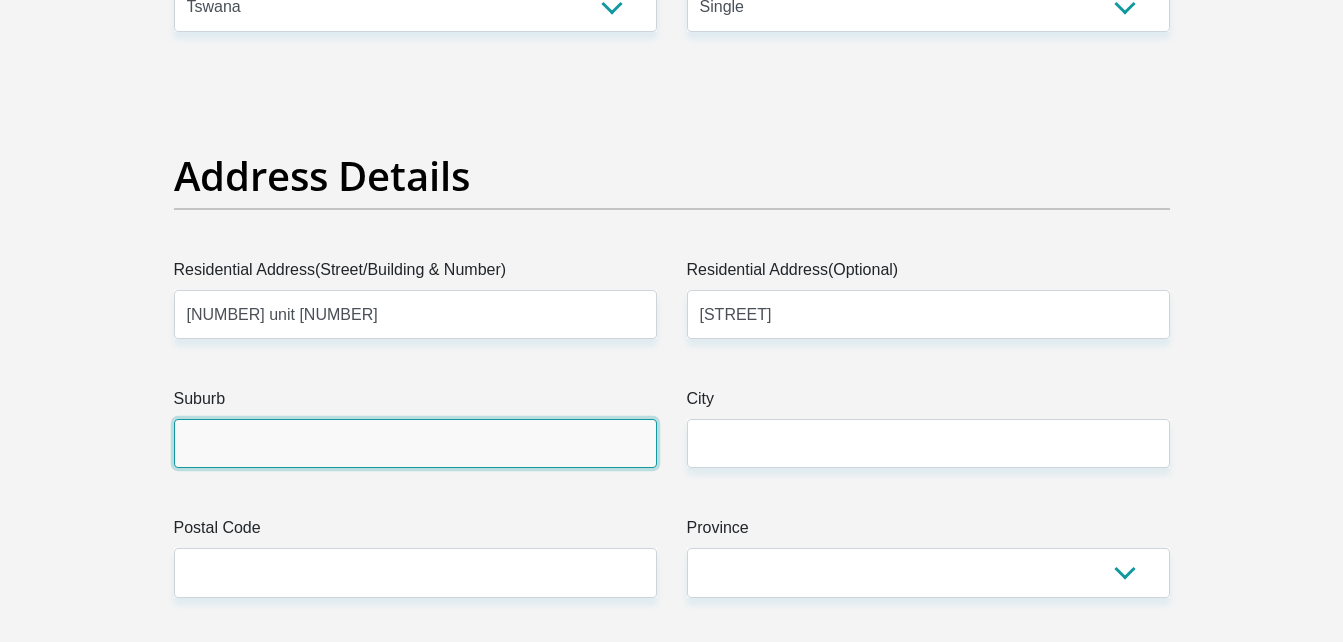 type on "[SURNAME]" 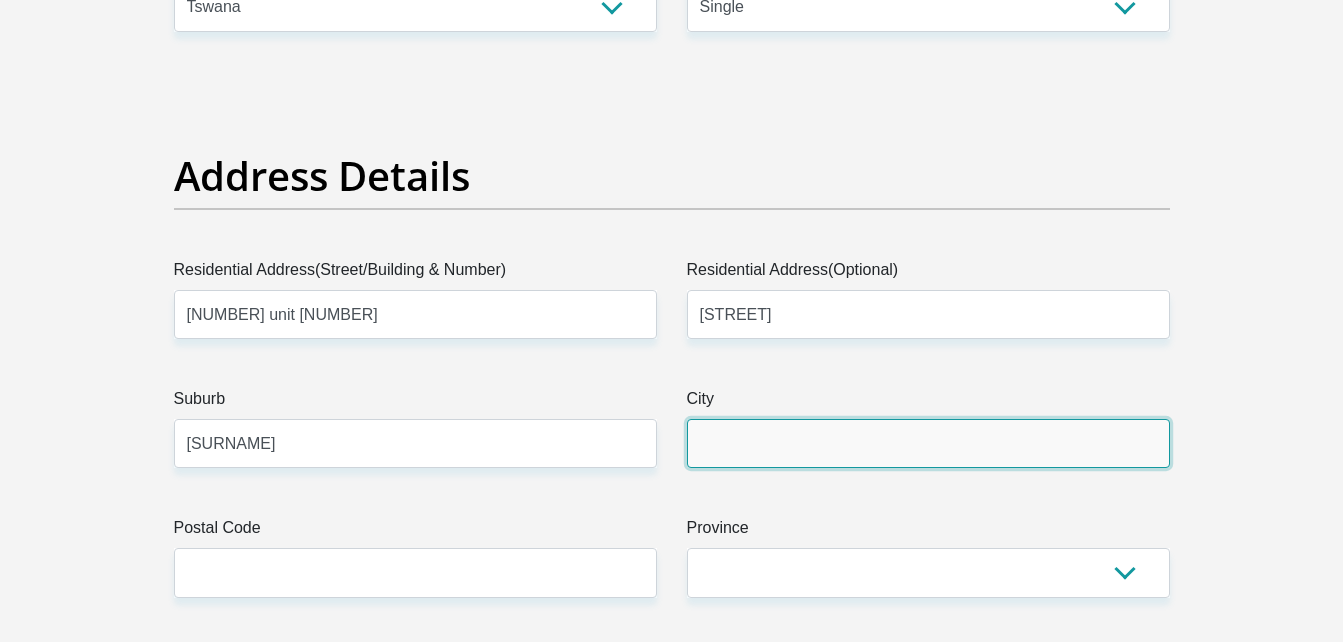 type on "[SURNAME]" 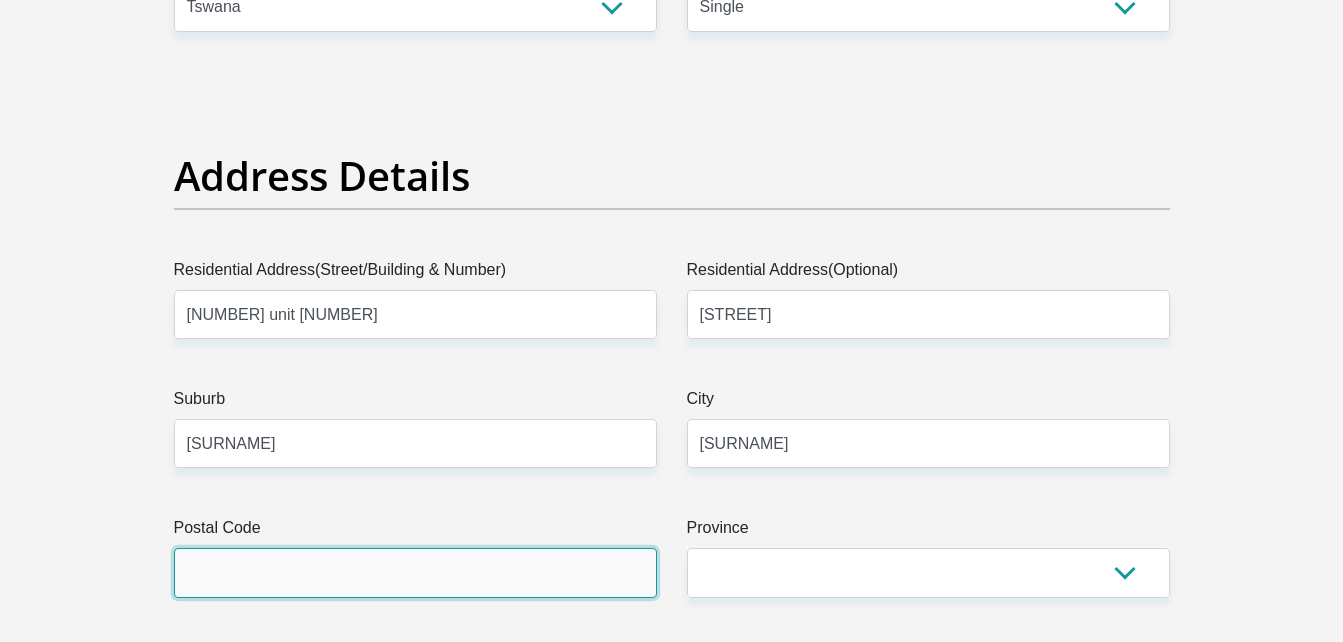 type on "[NUMBER]" 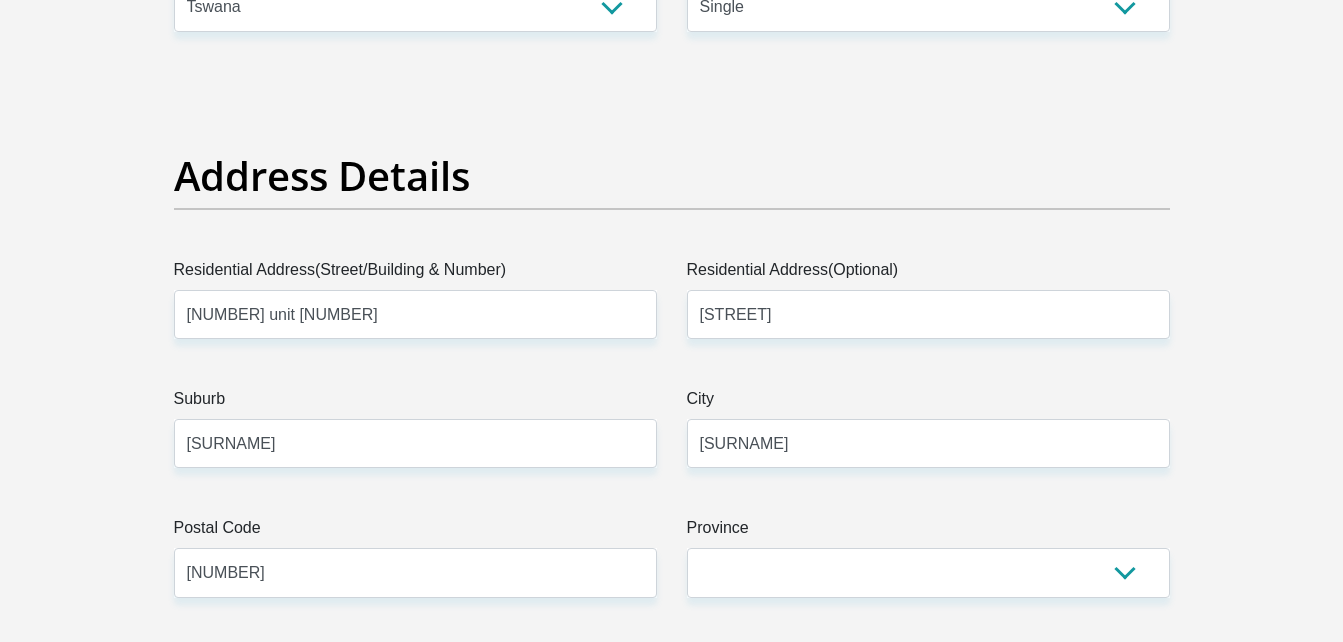 type on "[EMAIL]" 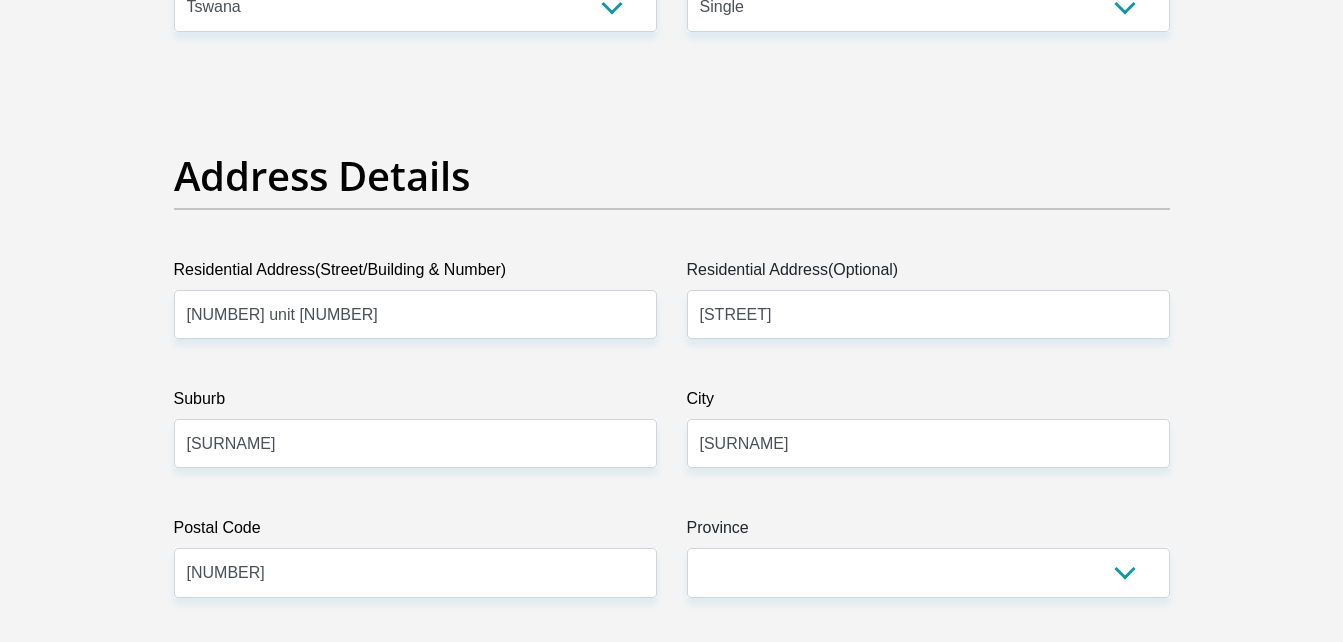click on "Personal Details
Title
Mr
Ms
Mrs
Dr
Other
First Name
[FIRST]
Surname
[LAST]
ID Number
[ID_NUMBER]
Please input valid ID number
Race
Black
Coloured
Indian
White
Other
Contact Number
[PHONE]
Please input valid contact number" at bounding box center [671, 2693] 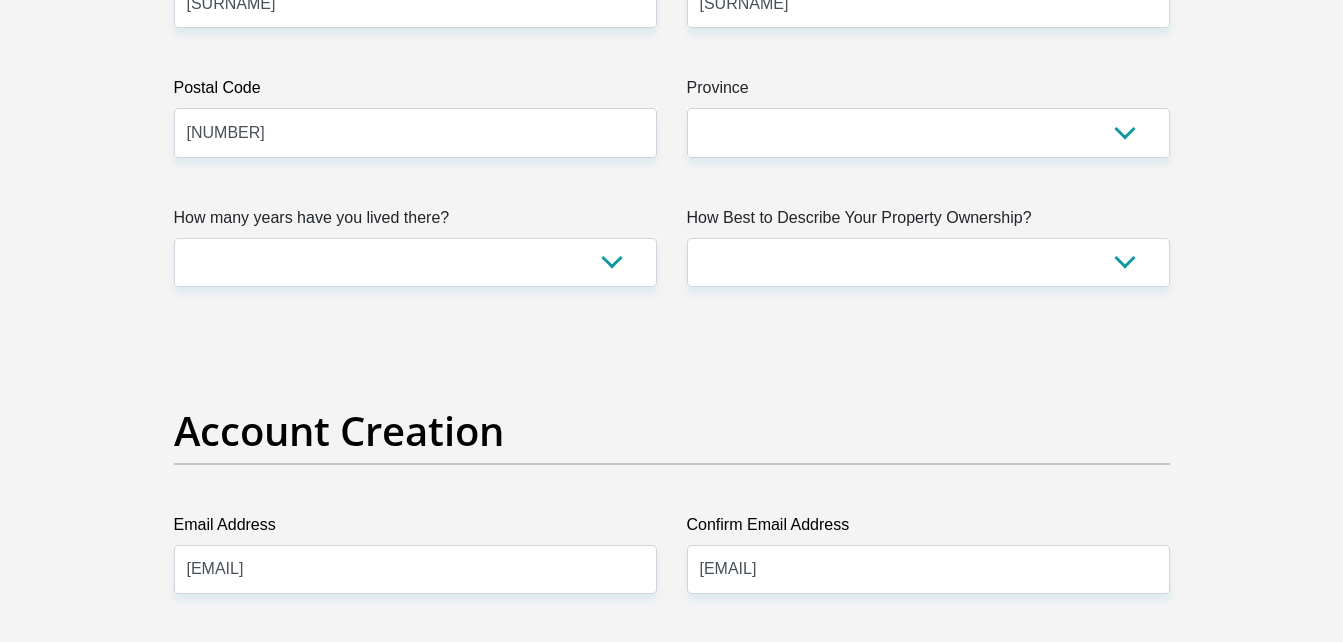 scroll, scrollTop: 1360, scrollLeft: 0, axis: vertical 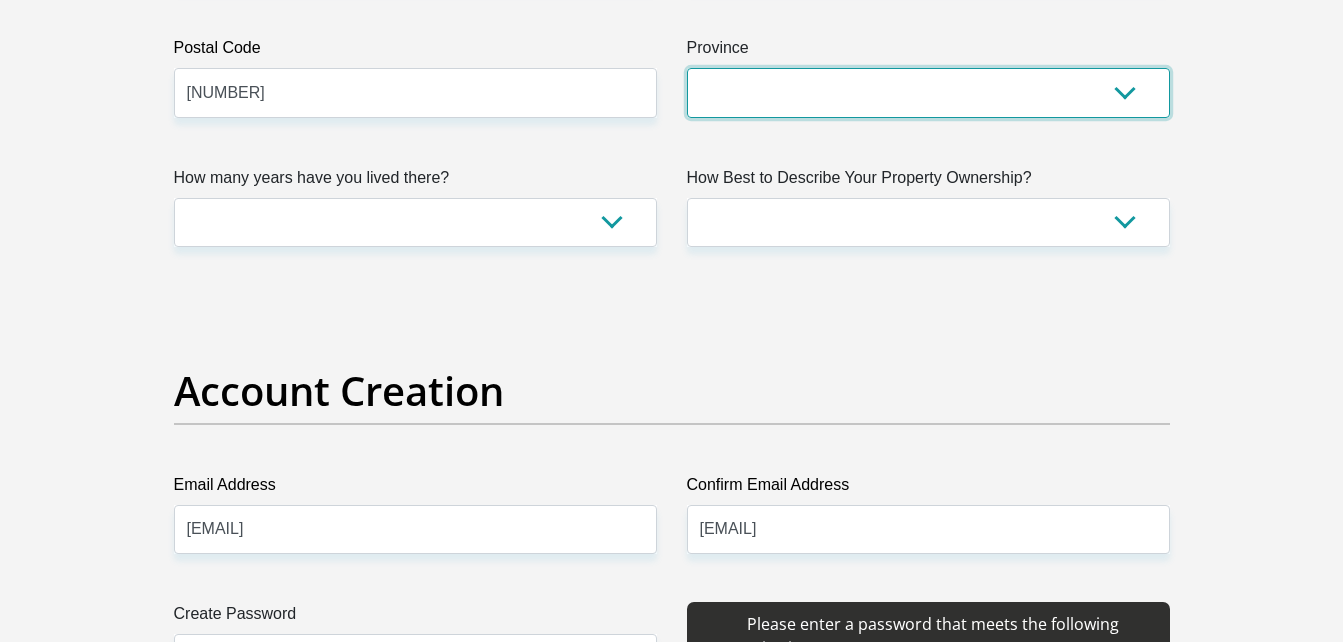 click on "Eastern Cape
Free State
Gauteng
KwaZulu-Natal
Limpopo
Mpumalanga
Northern Cape
North West
Western Cape" at bounding box center [928, 92] 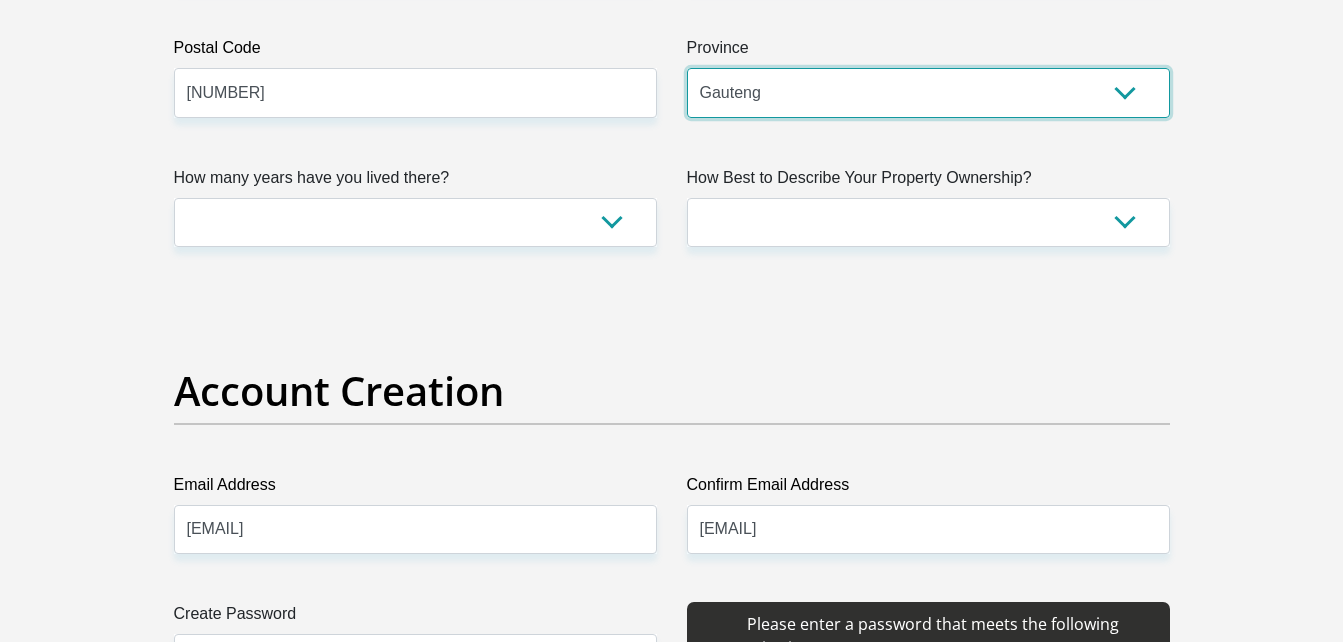 click on "Eastern Cape
Free State
Gauteng
KwaZulu-Natal
Limpopo
Mpumalanga
Northern Cape
North West
Western Cape" at bounding box center [928, 92] 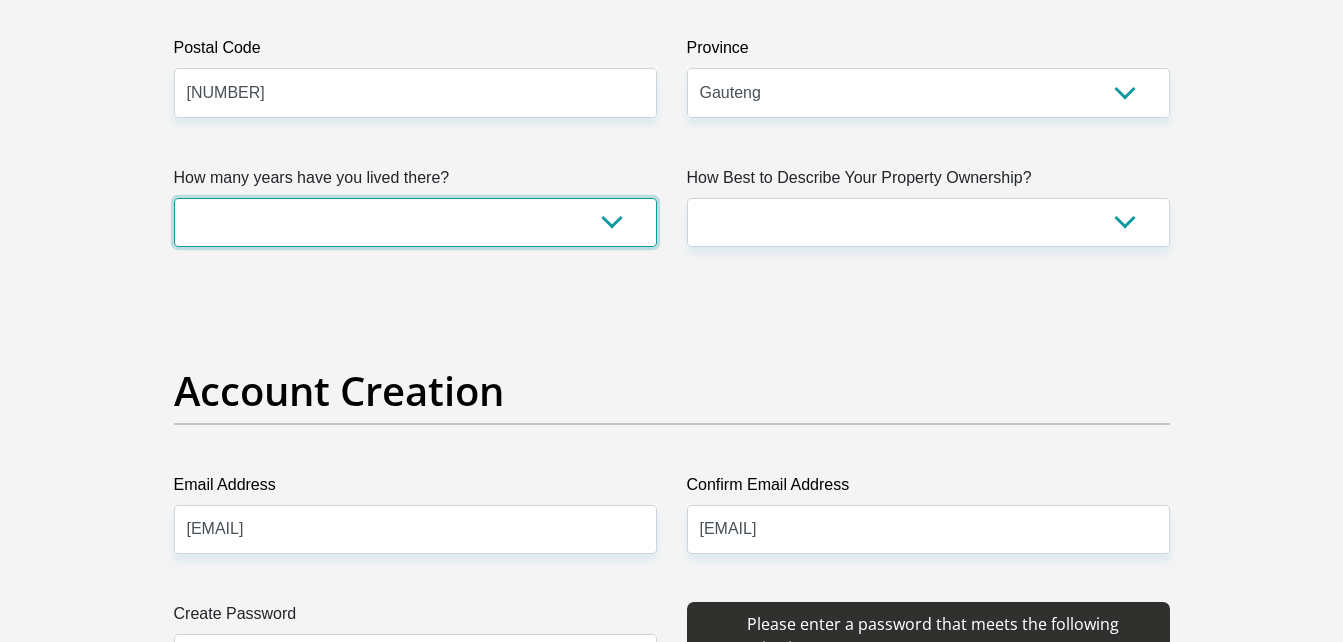 click on "less than 1 year
1-3 years
3-5 years
5+ years" at bounding box center [415, 222] 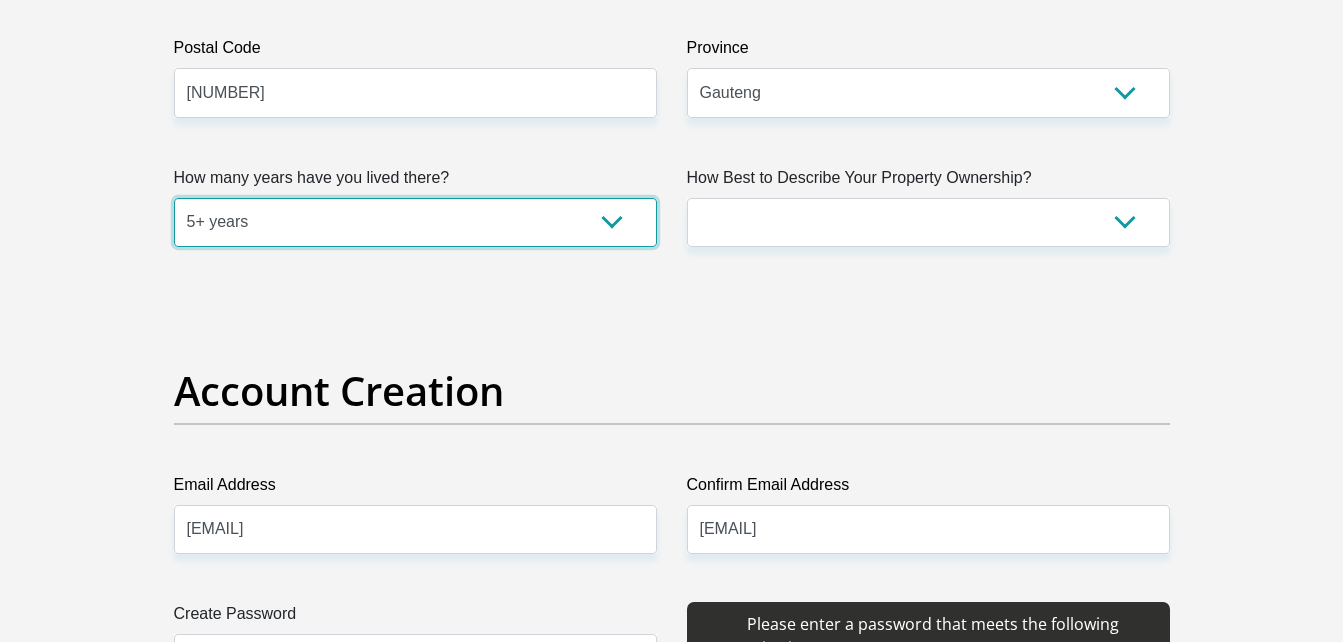 click on "less than 1 year
1-3 years
3-5 years
5+ years" at bounding box center (415, 222) 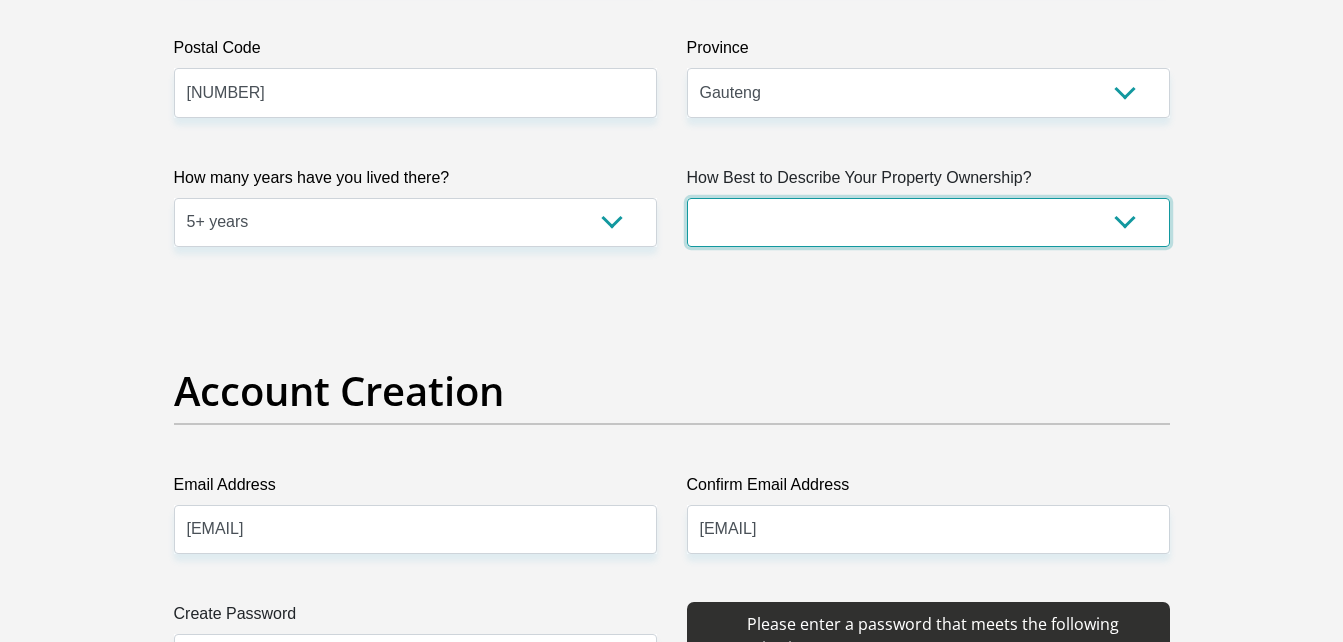 click on "Owned
Rented
Family Owned
Company Dwelling" at bounding box center [928, 222] 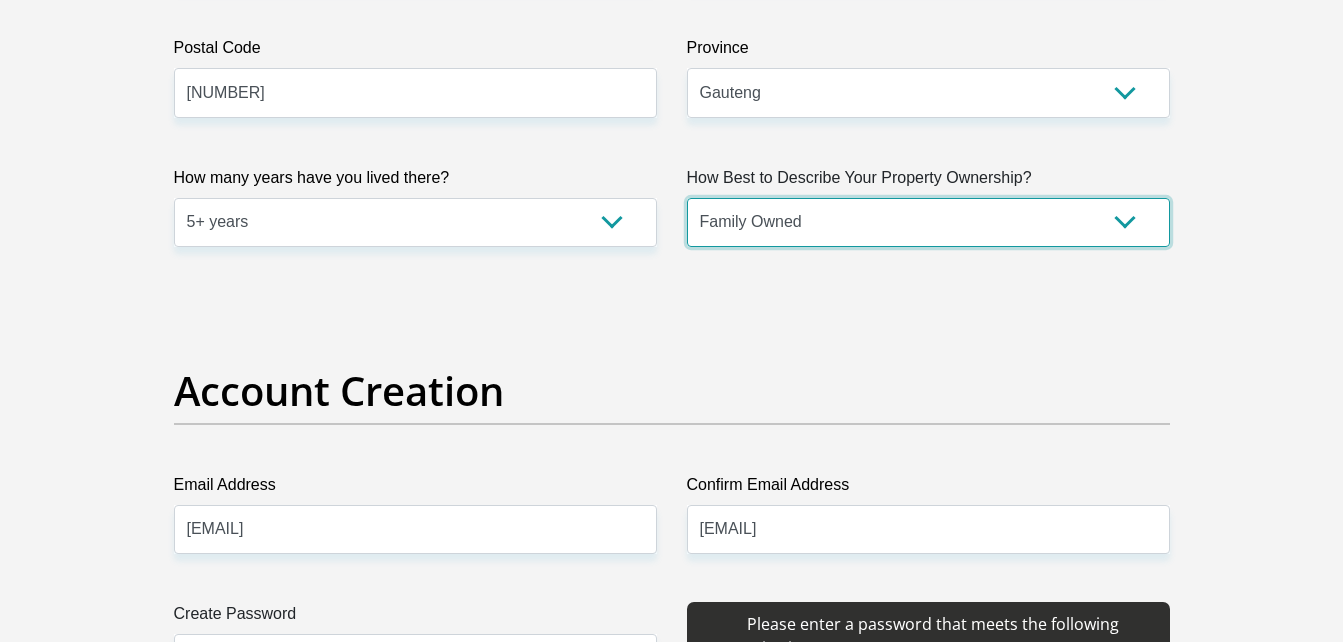click on "Owned
Rented
Family Owned
Company Dwelling" at bounding box center [928, 222] 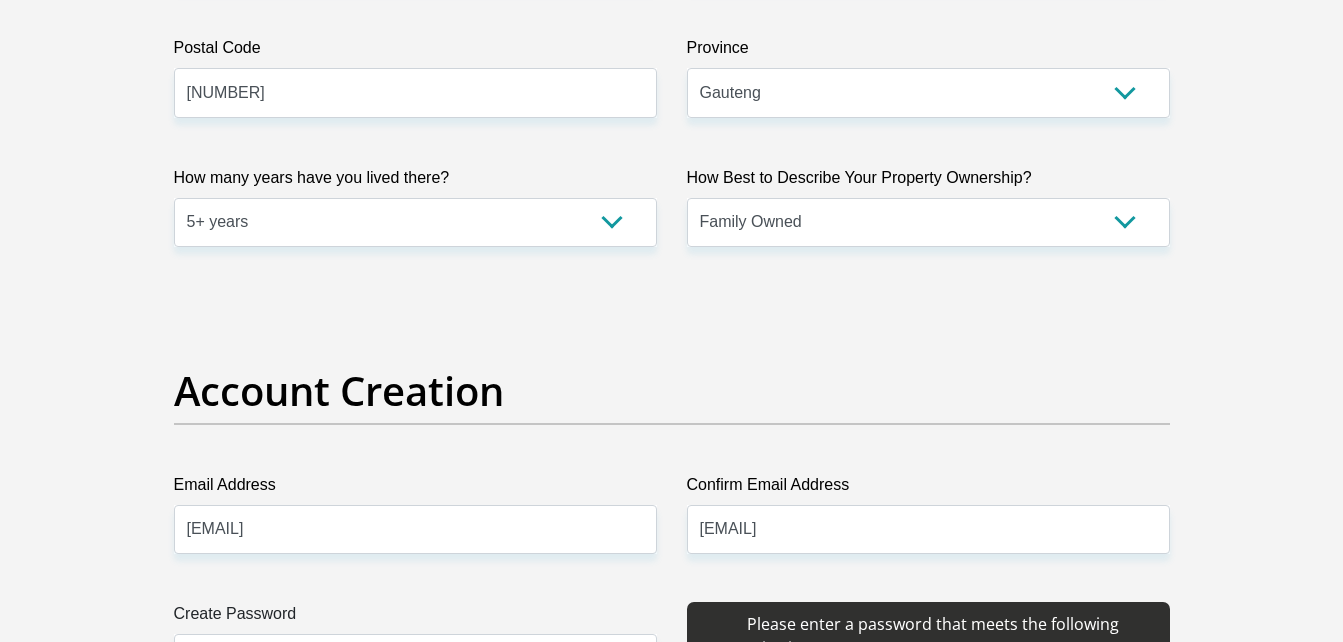 click on "Title
Mr
Ms
Mrs
Dr
Other
First Name
[FIRST]
Surname
[LAST]
ID Number
[ID_NUMBER]
Please input valid ID number
Race
Black
Coloured
Indian
White
Other
Contact Number
[PHONE]
Please input valid contact number
Nationality
South Africa
Afghanistan
Aland Islands  Albania  Aruba" at bounding box center (672, 2207) 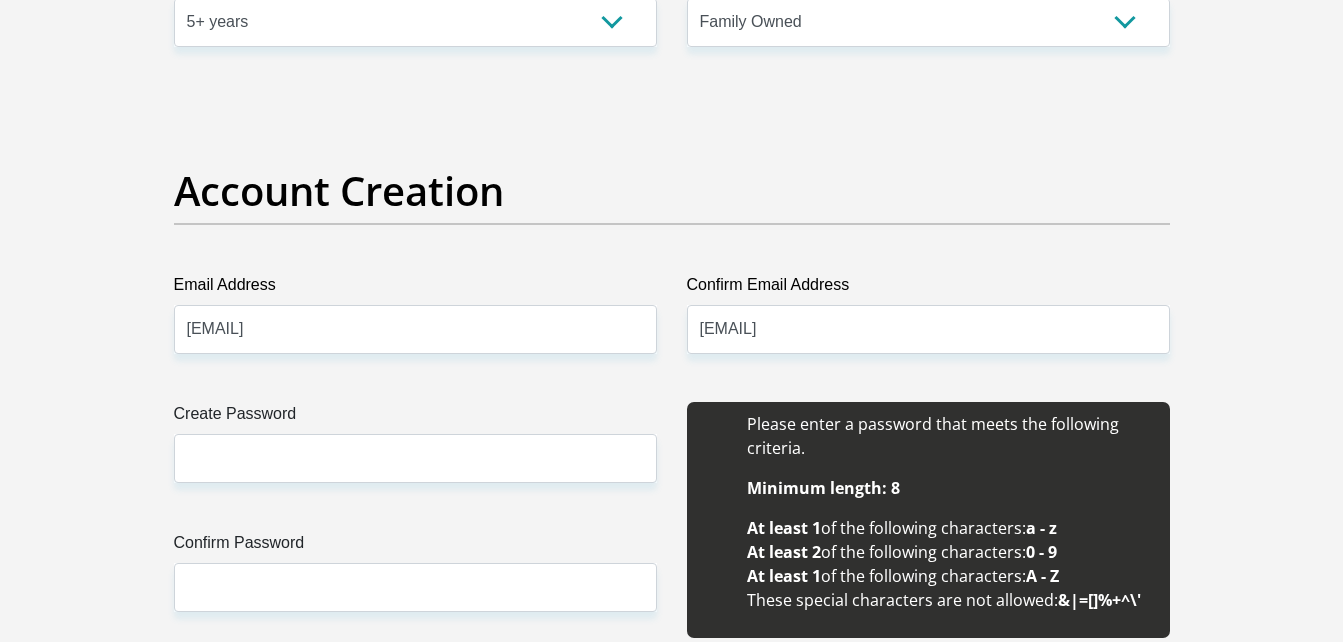 scroll, scrollTop: 1640, scrollLeft: 0, axis: vertical 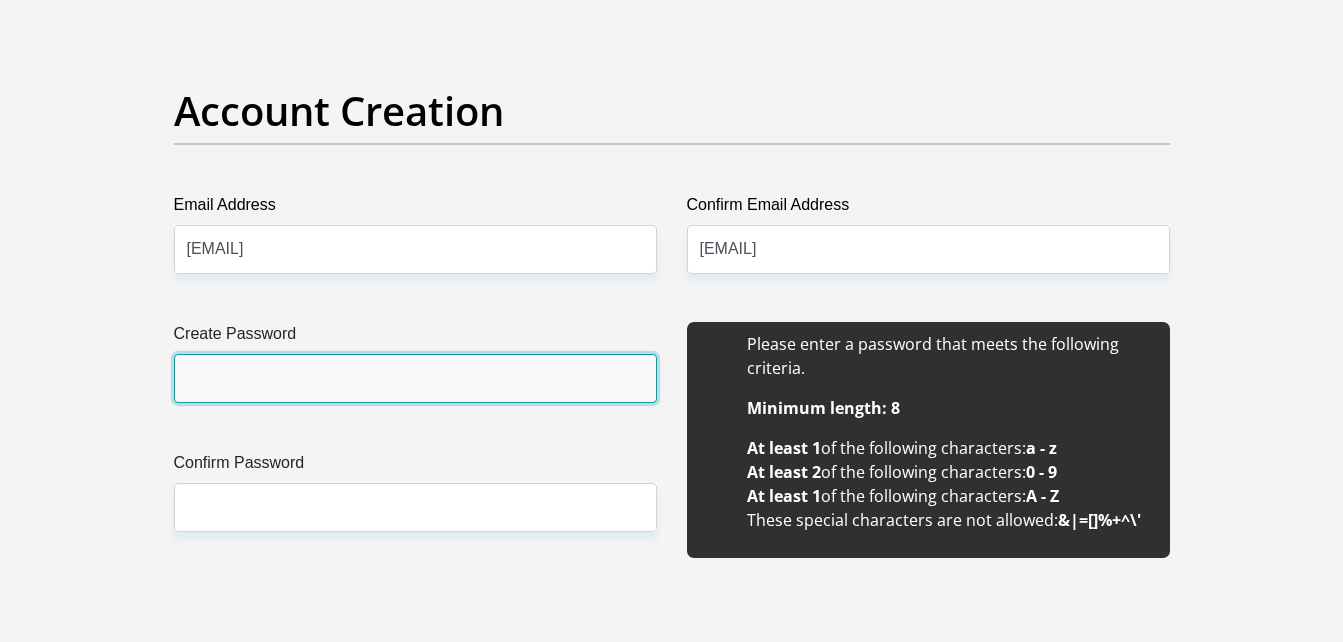 click on "Create Password" at bounding box center (415, 378) 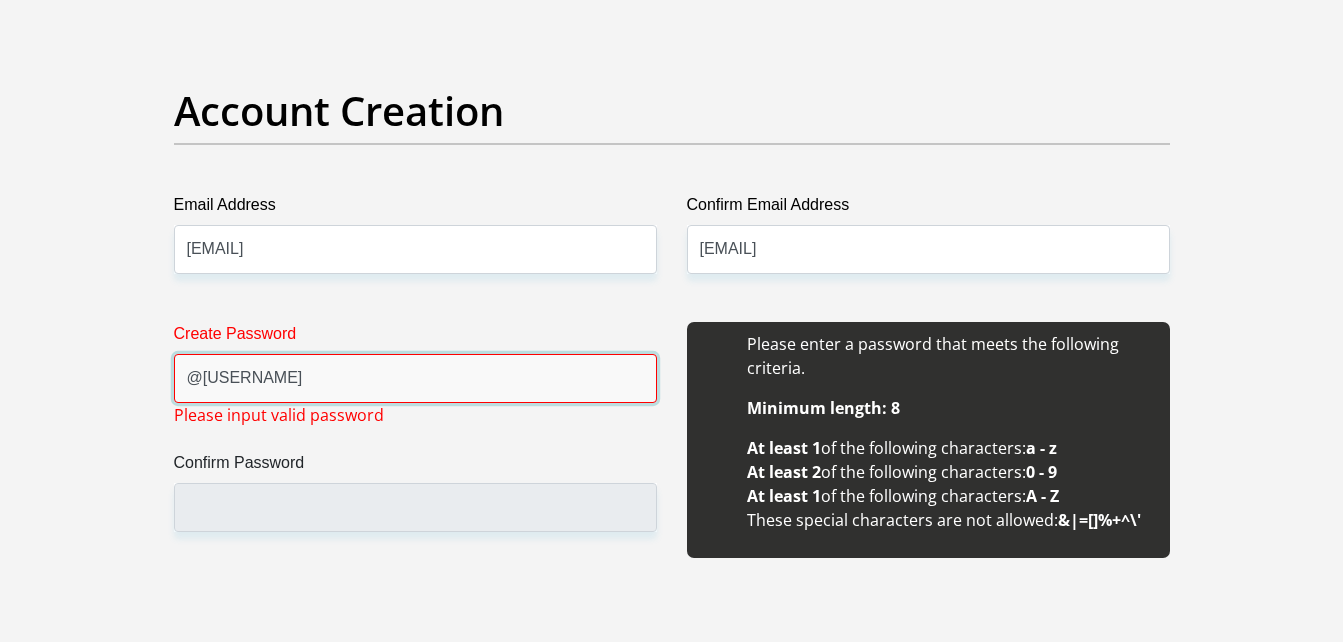 drag, startPoint x: 305, startPoint y: 382, endPoint x: 185, endPoint y: 371, distance: 120.50311 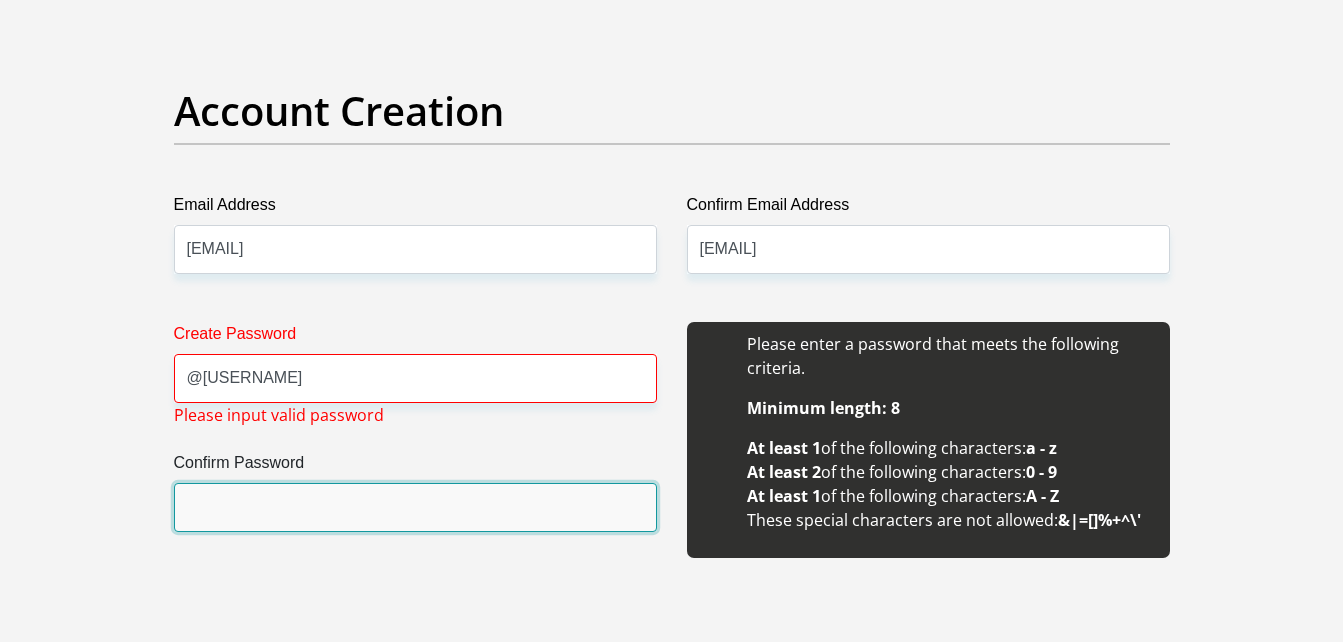 click on "Confirm Password" at bounding box center (415, 507) 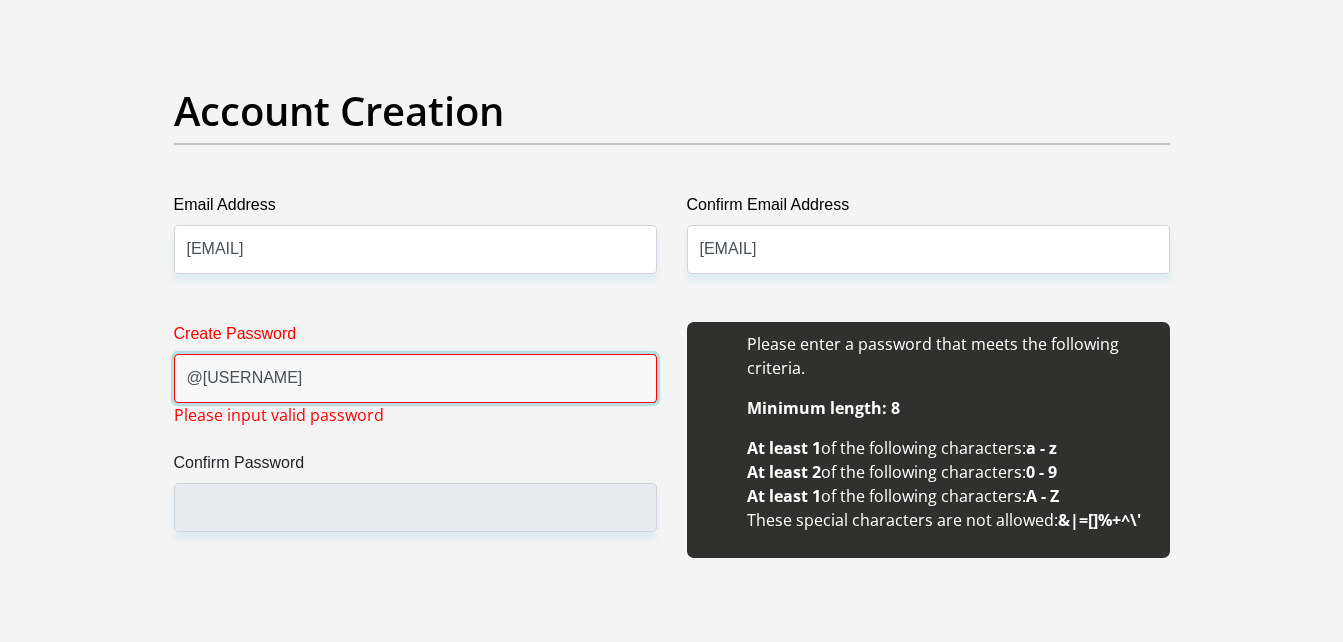 click on "@[USERNAME]" at bounding box center [415, 378] 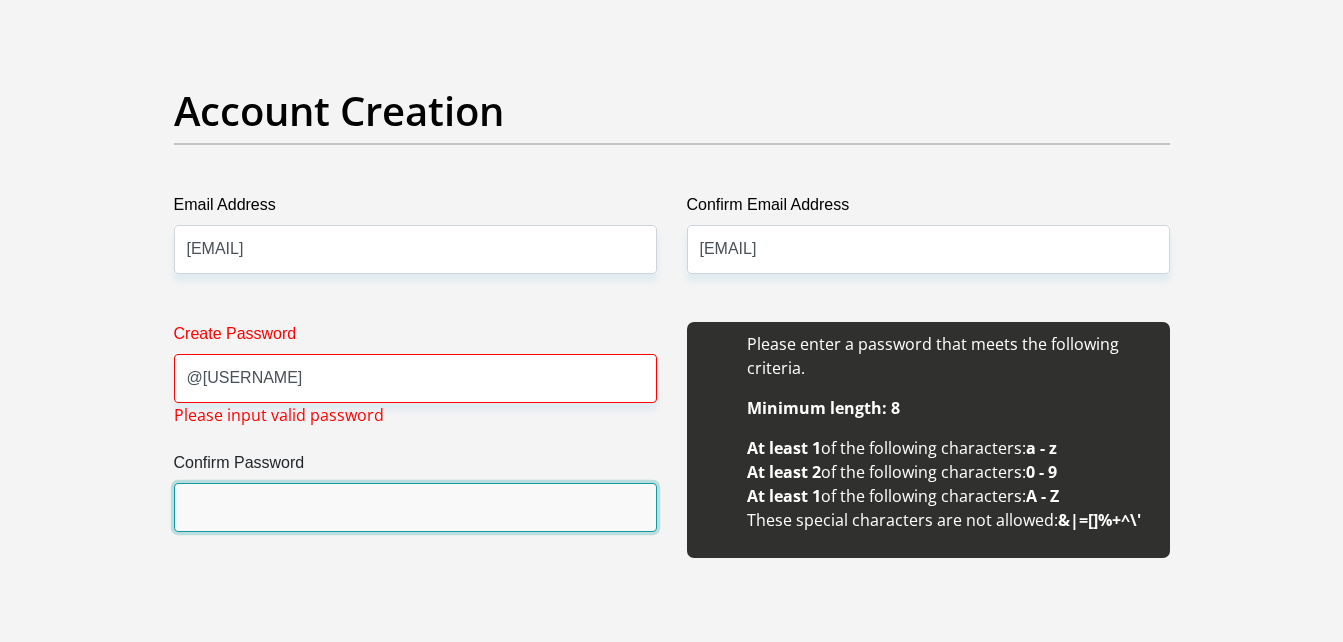 click on "Confirm Password" at bounding box center (415, 507) 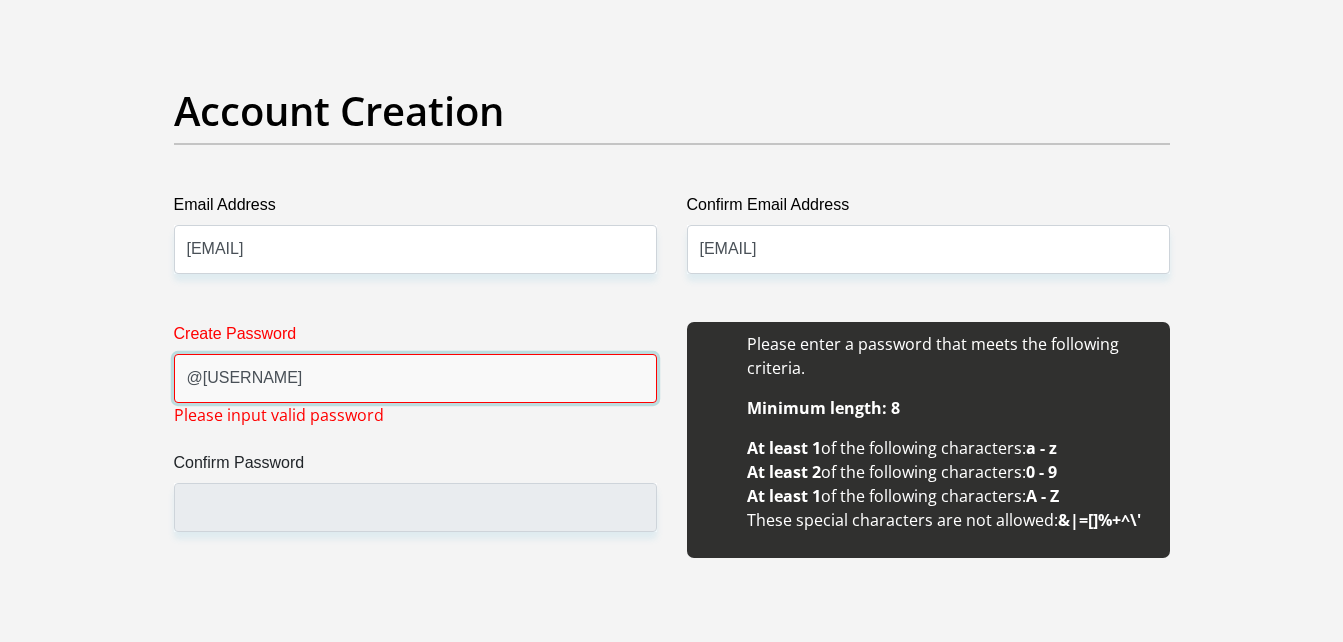click on "@[USERNAME]" at bounding box center [415, 378] 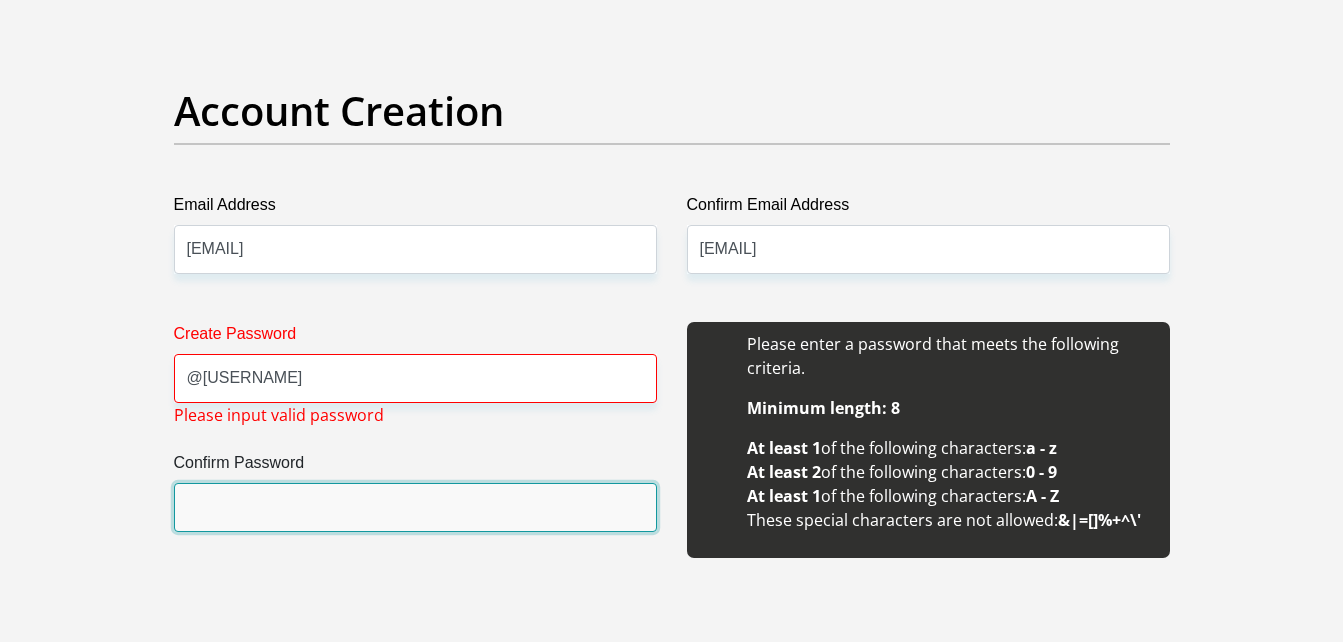 click on "Confirm Password" at bounding box center [415, 507] 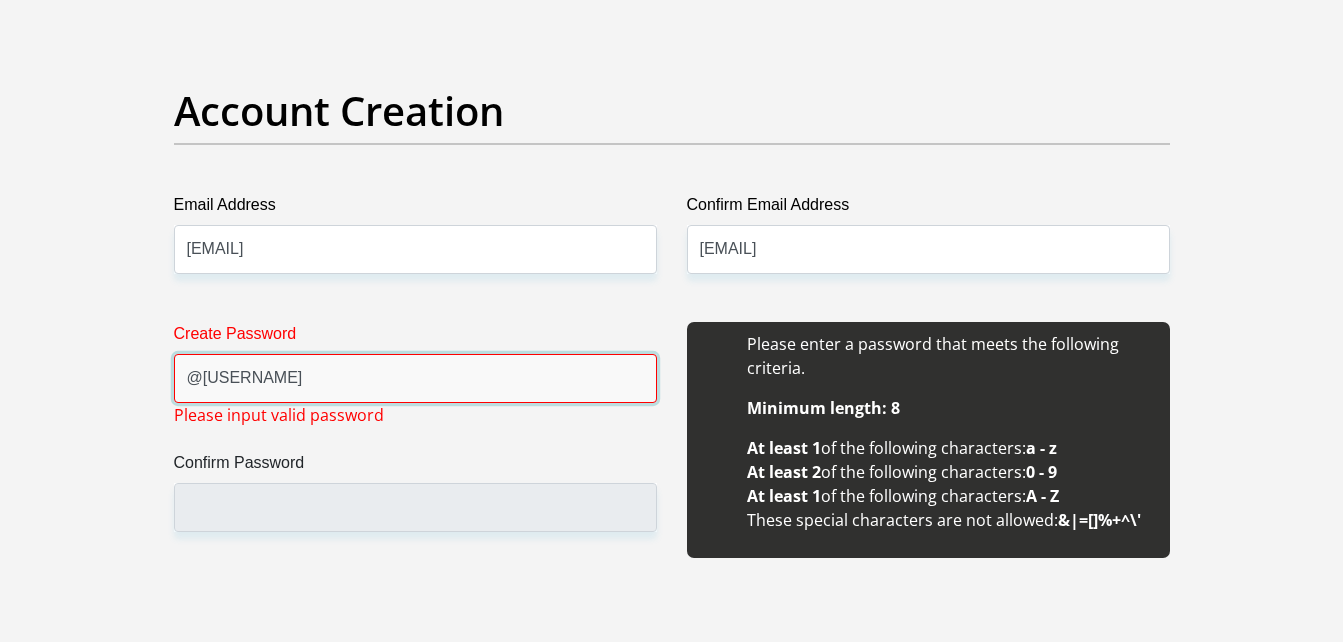 click on "@[USERNAME]" at bounding box center [415, 378] 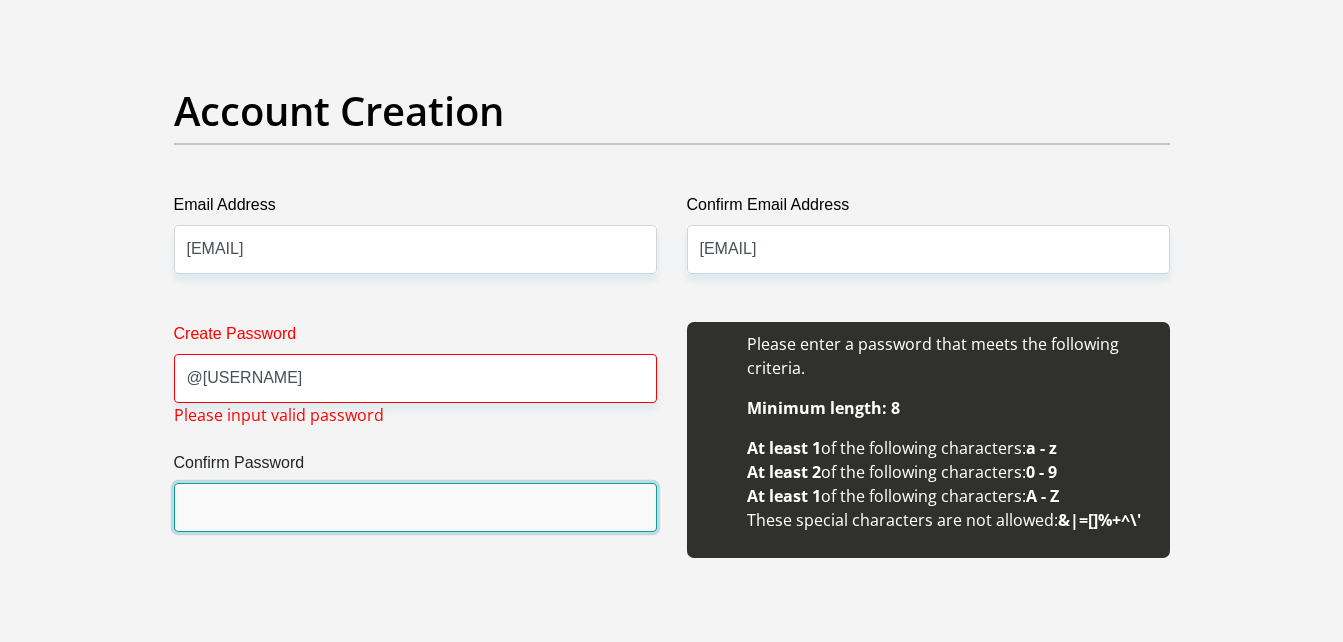 click on "Confirm Password" at bounding box center [415, 507] 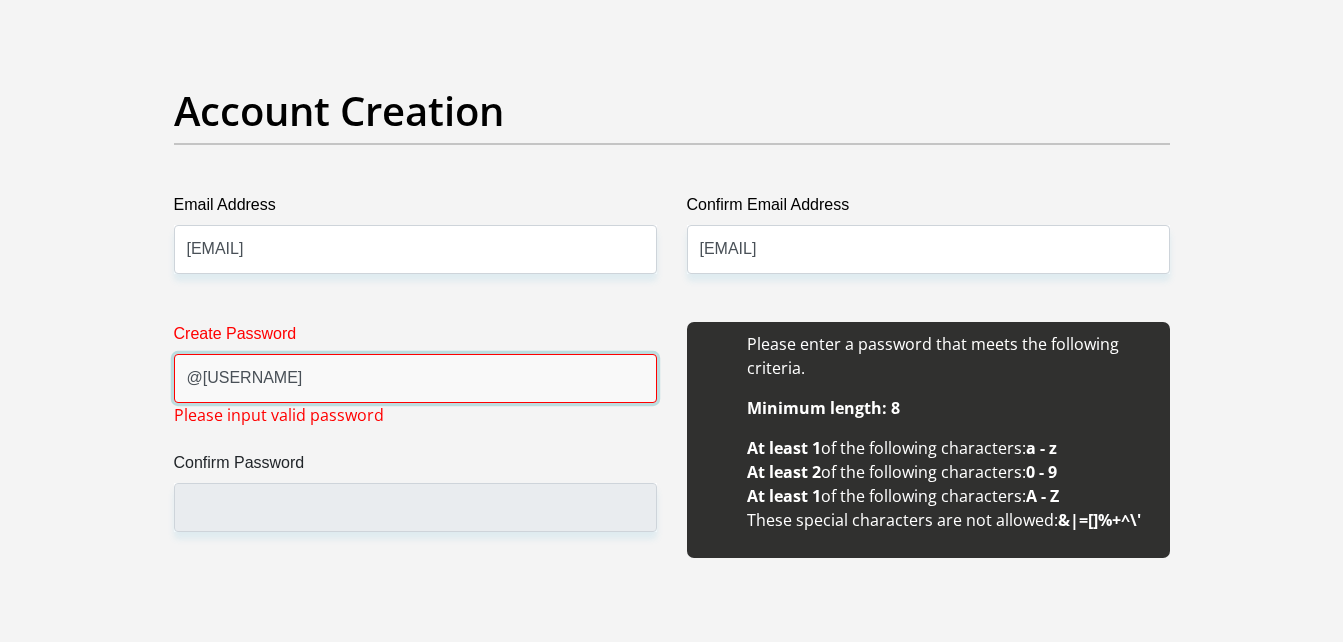 click on "@[USERNAME]" at bounding box center (415, 378) 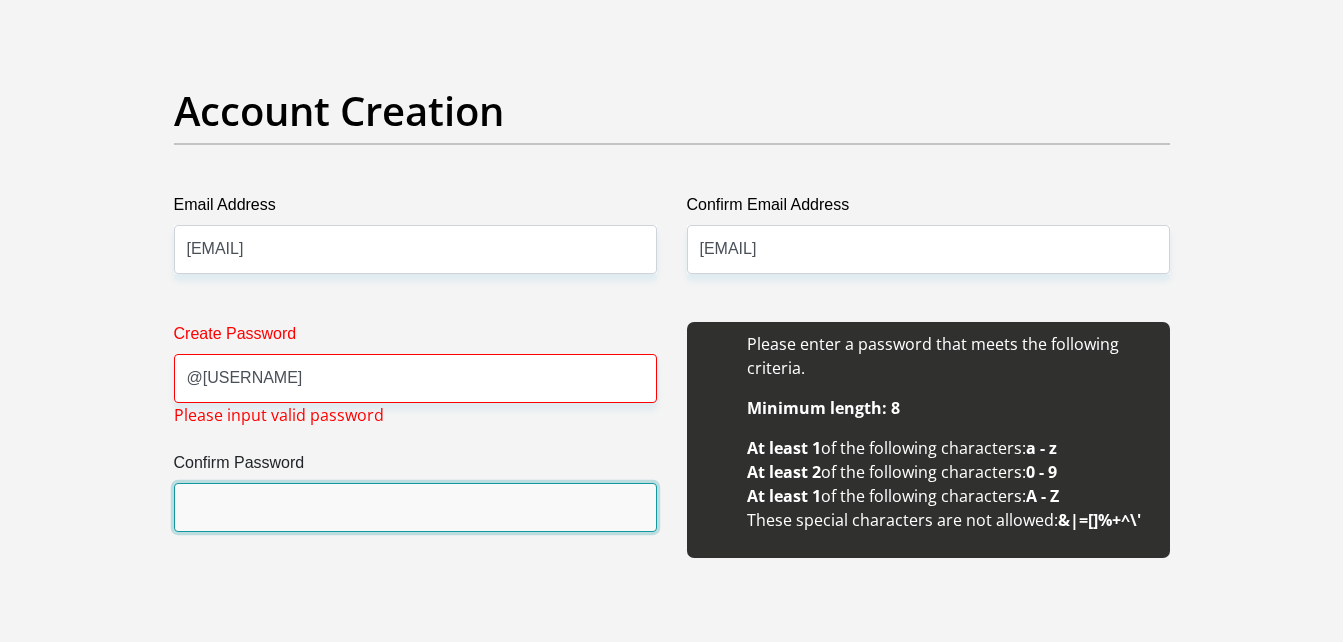 click on "Confirm Password" at bounding box center [415, 507] 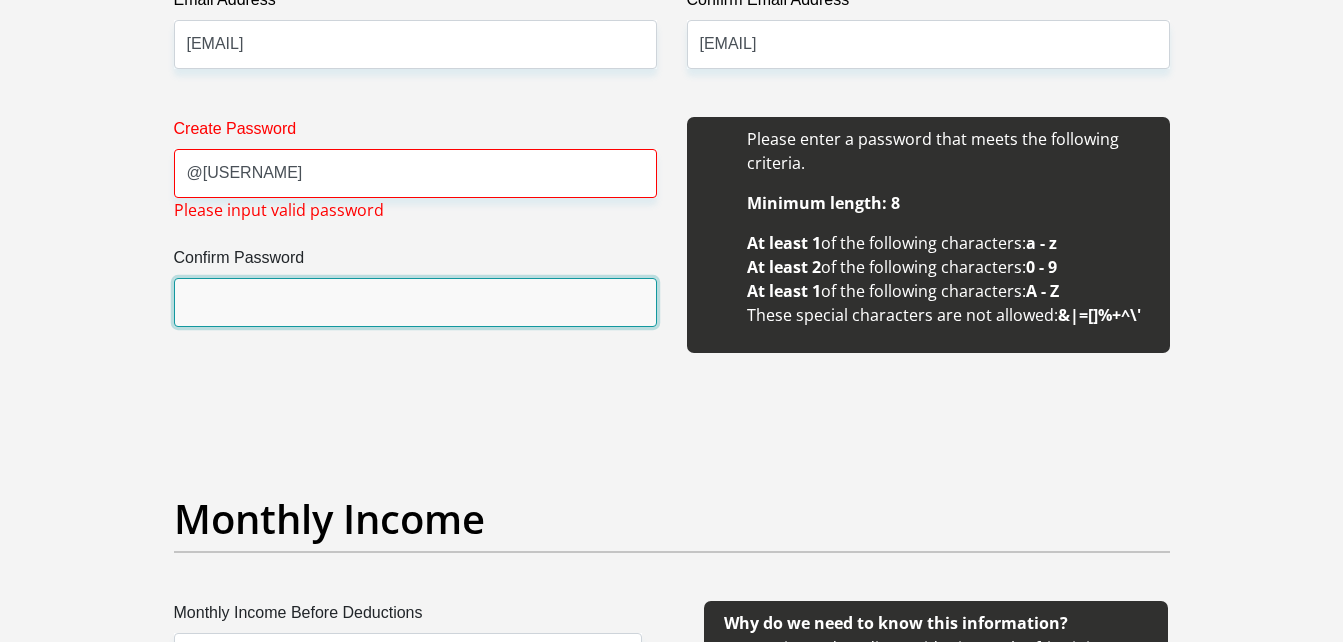 scroll, scrollTop: 1820, scrollLeft: 0, axis: vertical 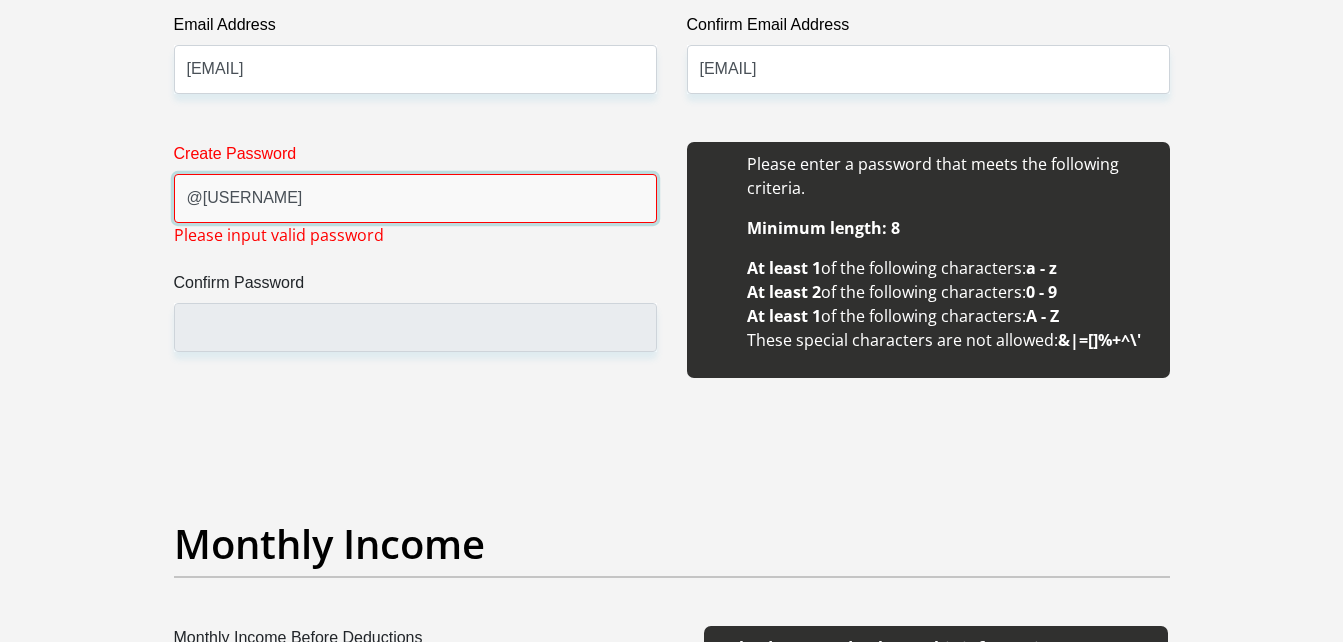 click on "@[USERNAME]" at bounding box center [415, 198] 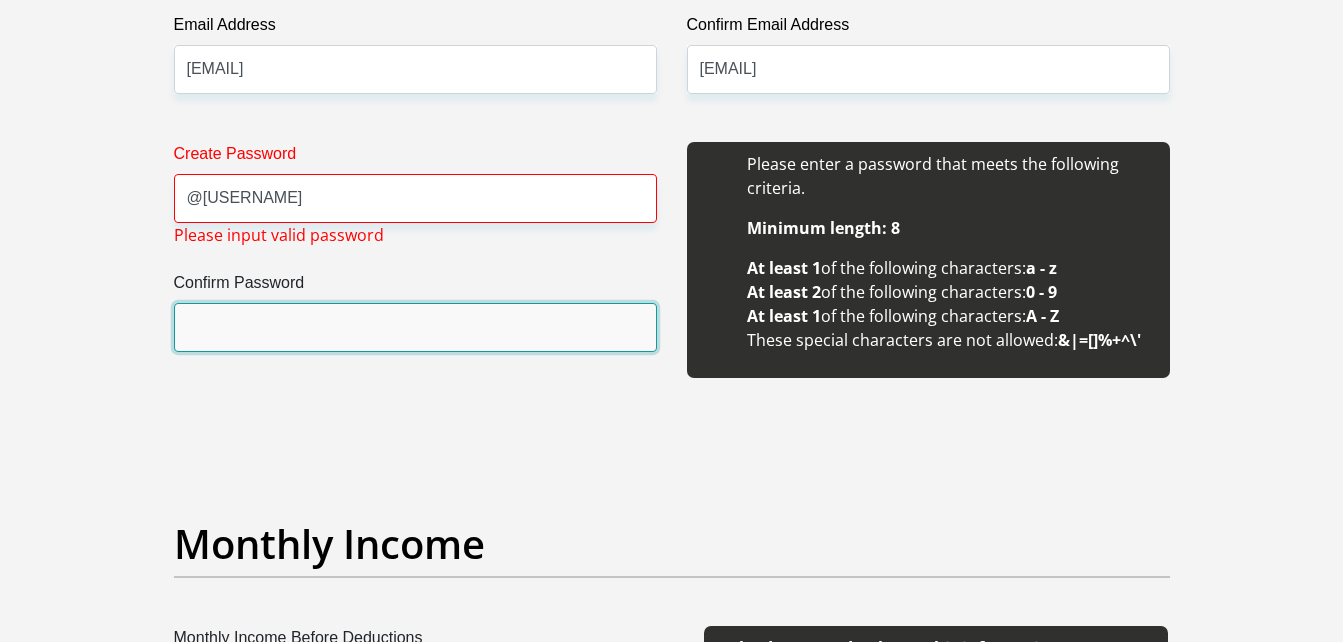 click on "Confirm Password" at bounding box center [415, 327] 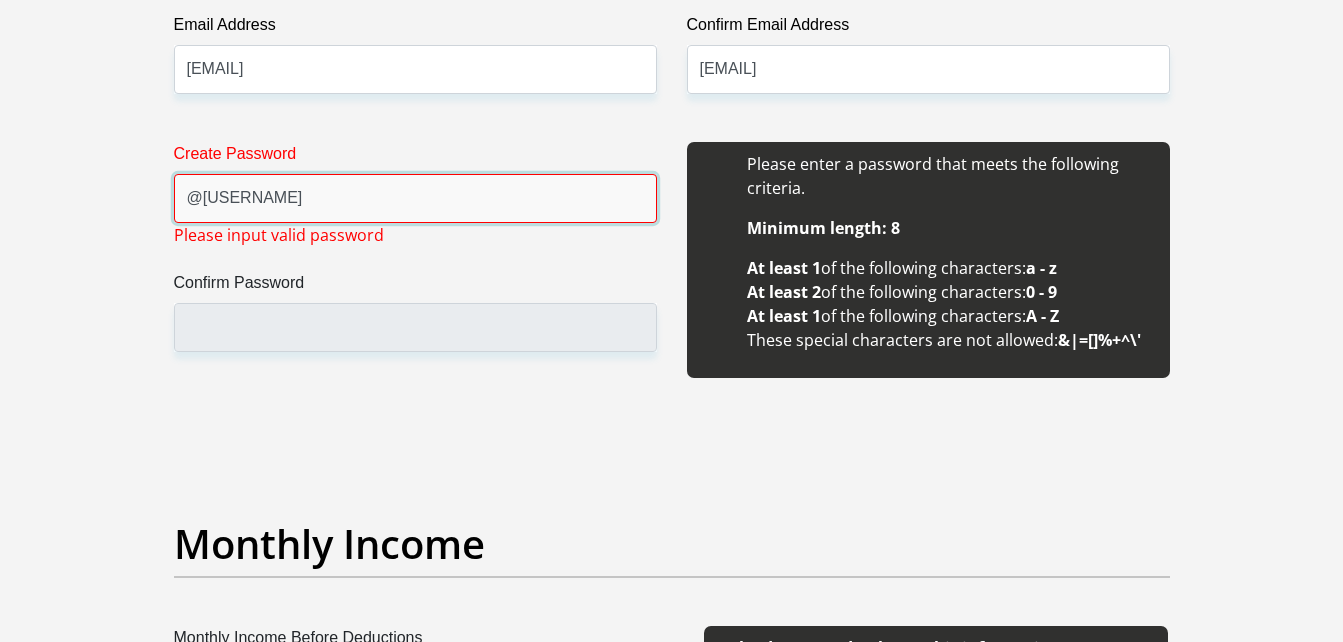 click on "@[USERNAME]" at bounding box center (415, 198) 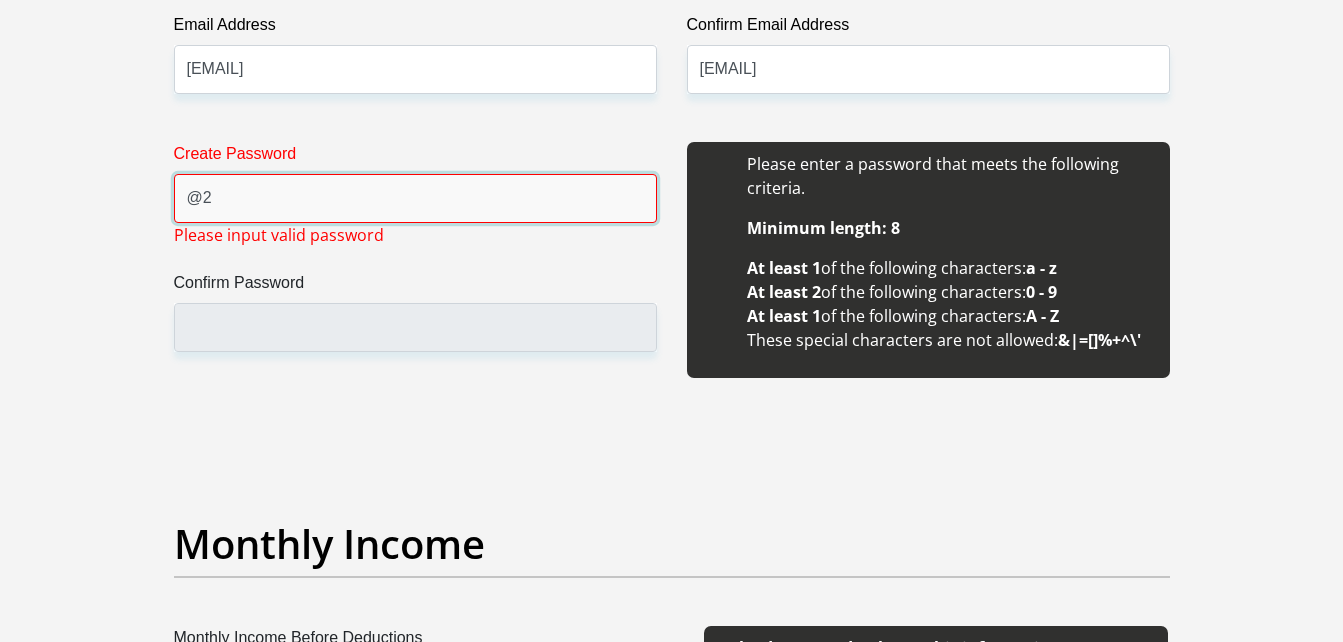 type on "@" 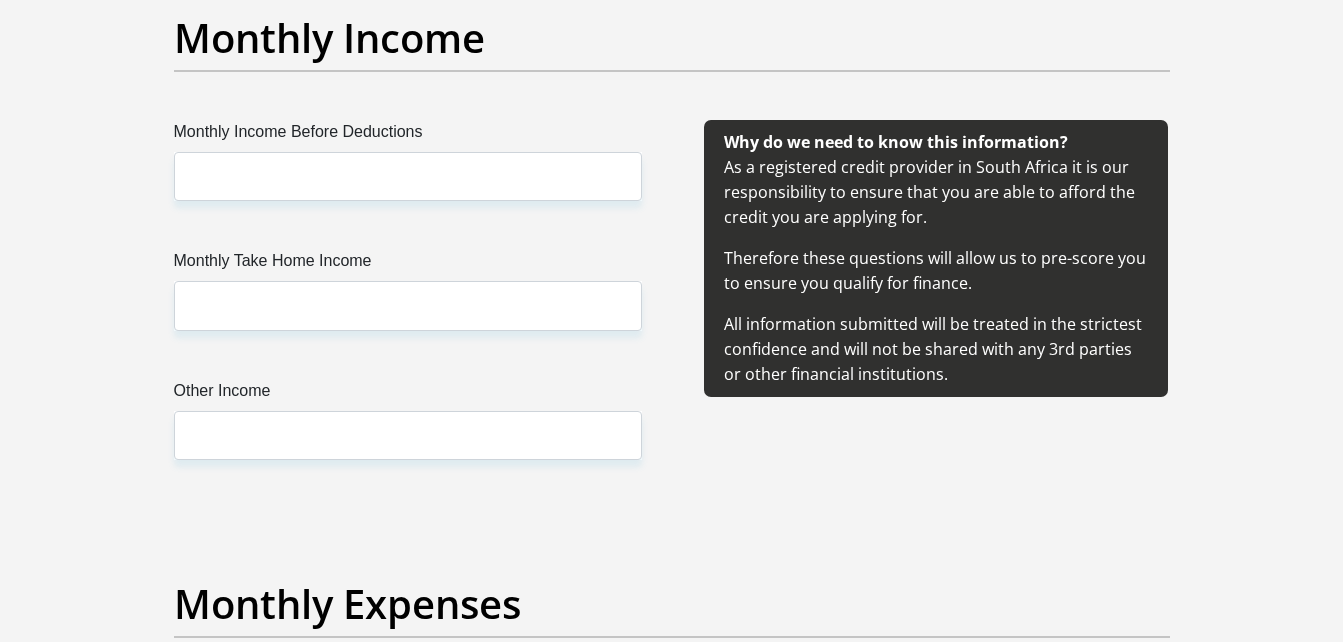 scroll, scrollTop: 2338, scrollLeft: 0, axis: vertical 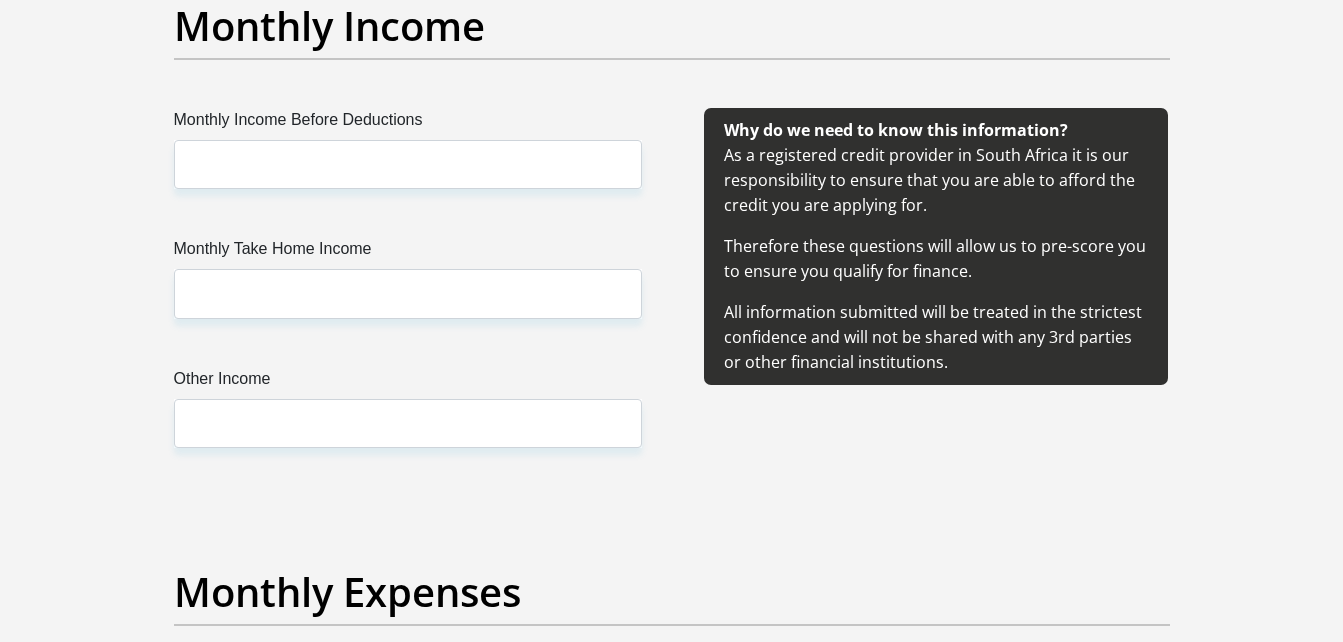 type 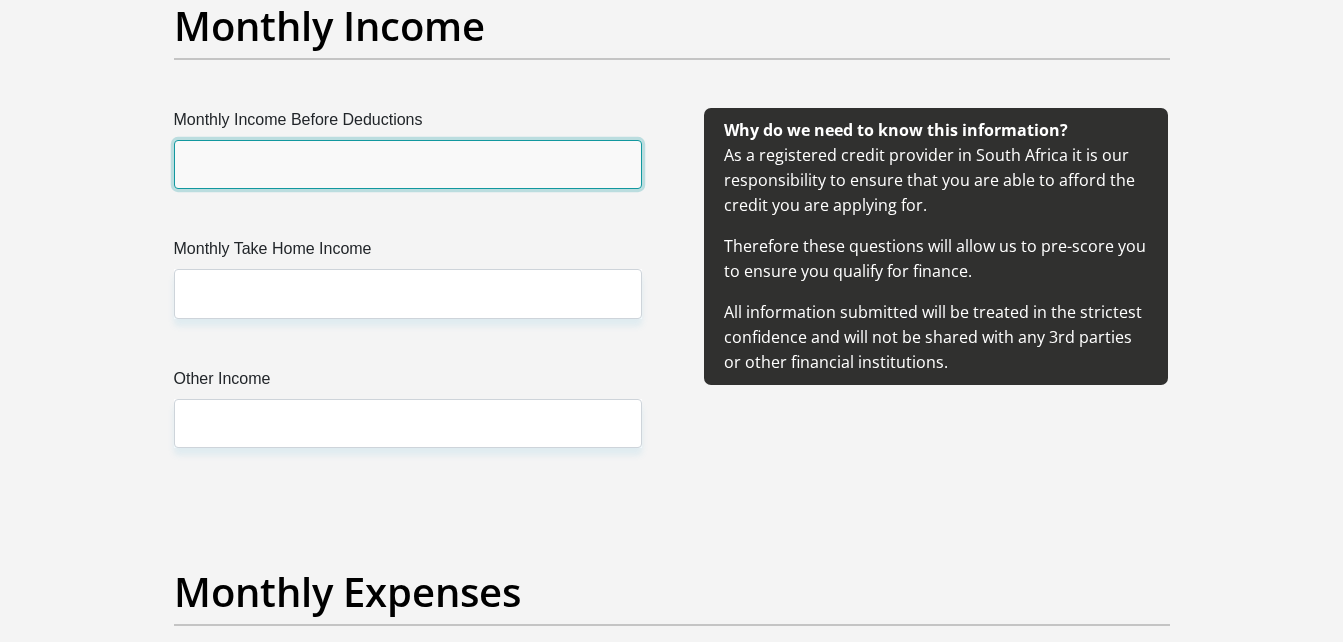 click on "Monthly Income Before Deductions" at bounding box center [408, 164] 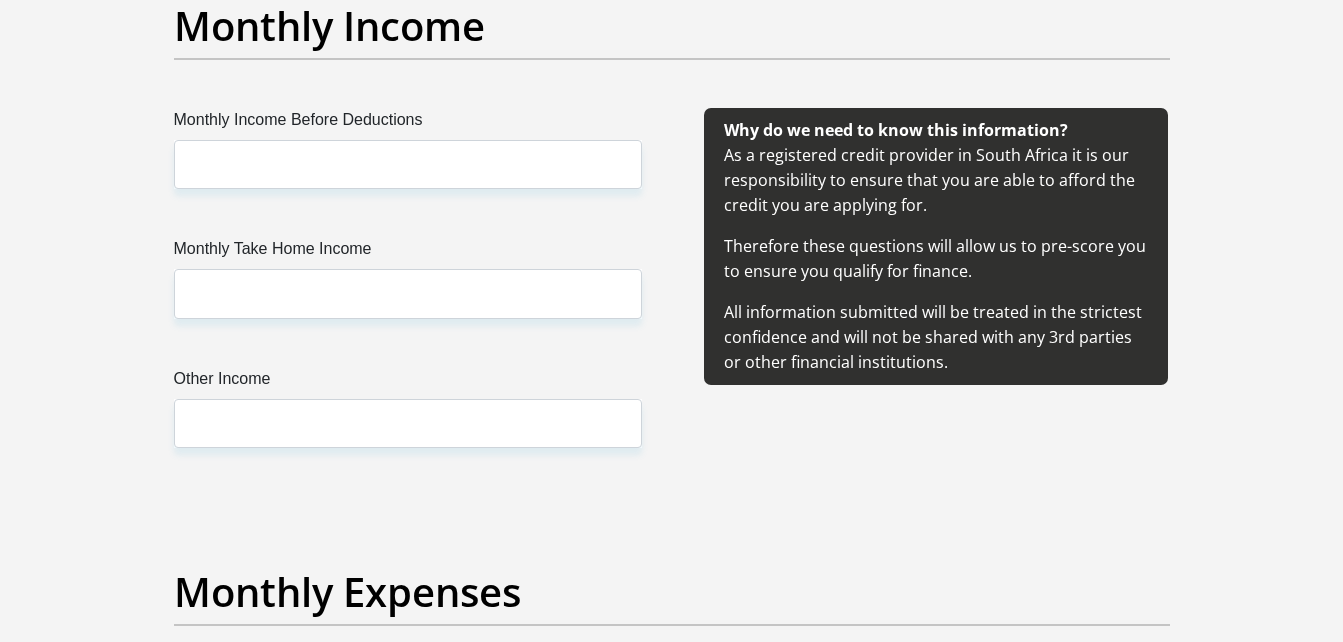 click on "Why do we need to know this information?
As a registered credit provider in South Africa it is our responsibility
to ensure that you are able to afford the credit you are applying for.
Therefore these questions will allow us to pre-score you to ensure you qualify for finance.
All information submitted will be treated in the strictest confidence
and will not be shared with any 3rd parties or other financial institutions." at bounding box center (936, 302) 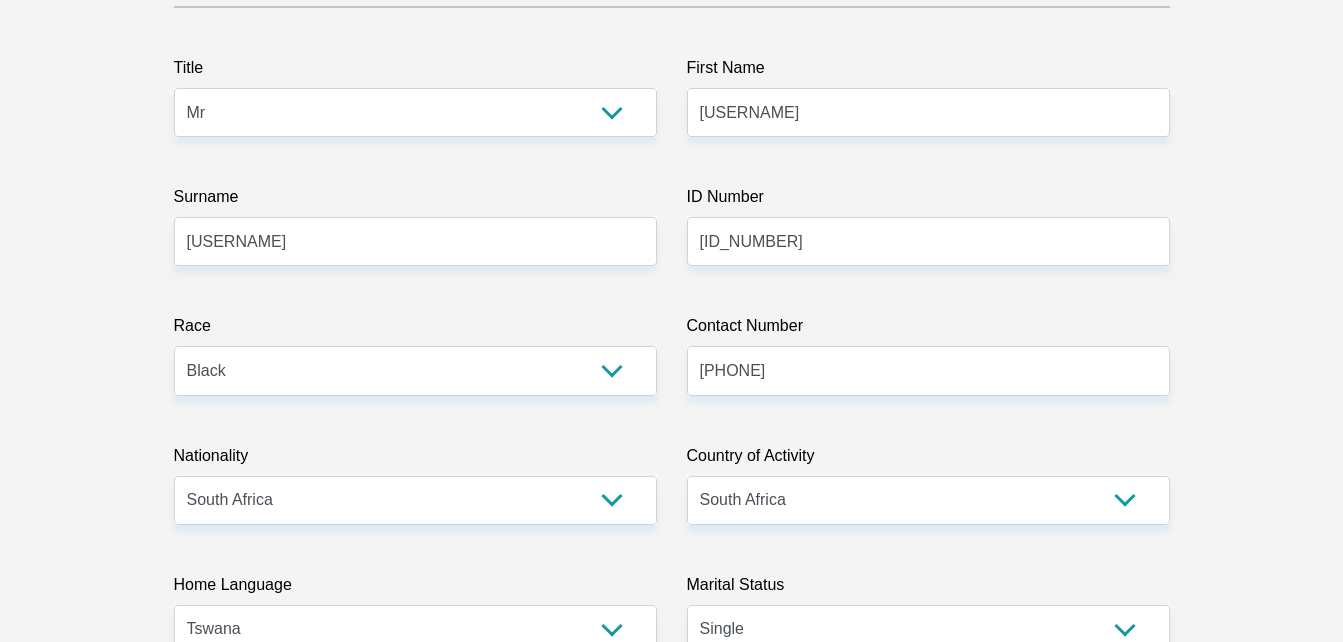 scroll, scrollTop: 0, scrollLeft: 0, axis: both 